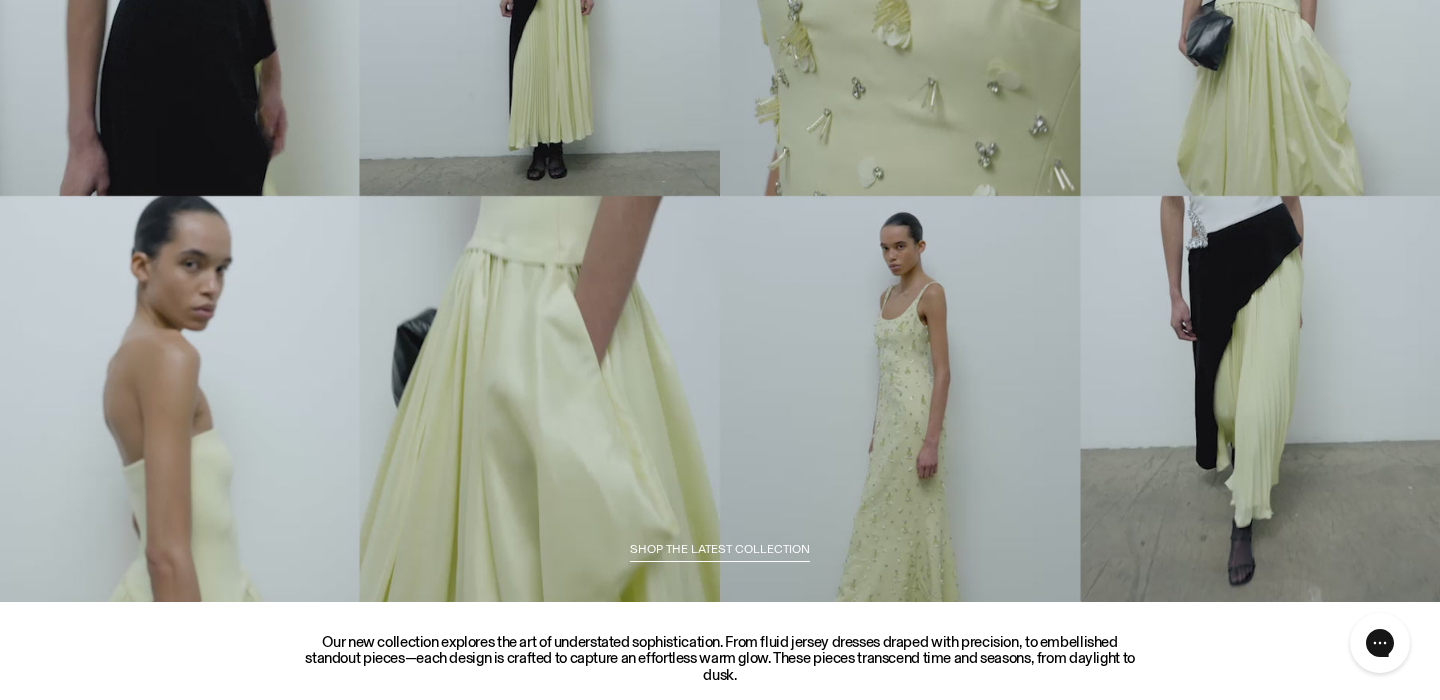 scroll, scrollTop: 0, scrollLeft: 0, axis: both 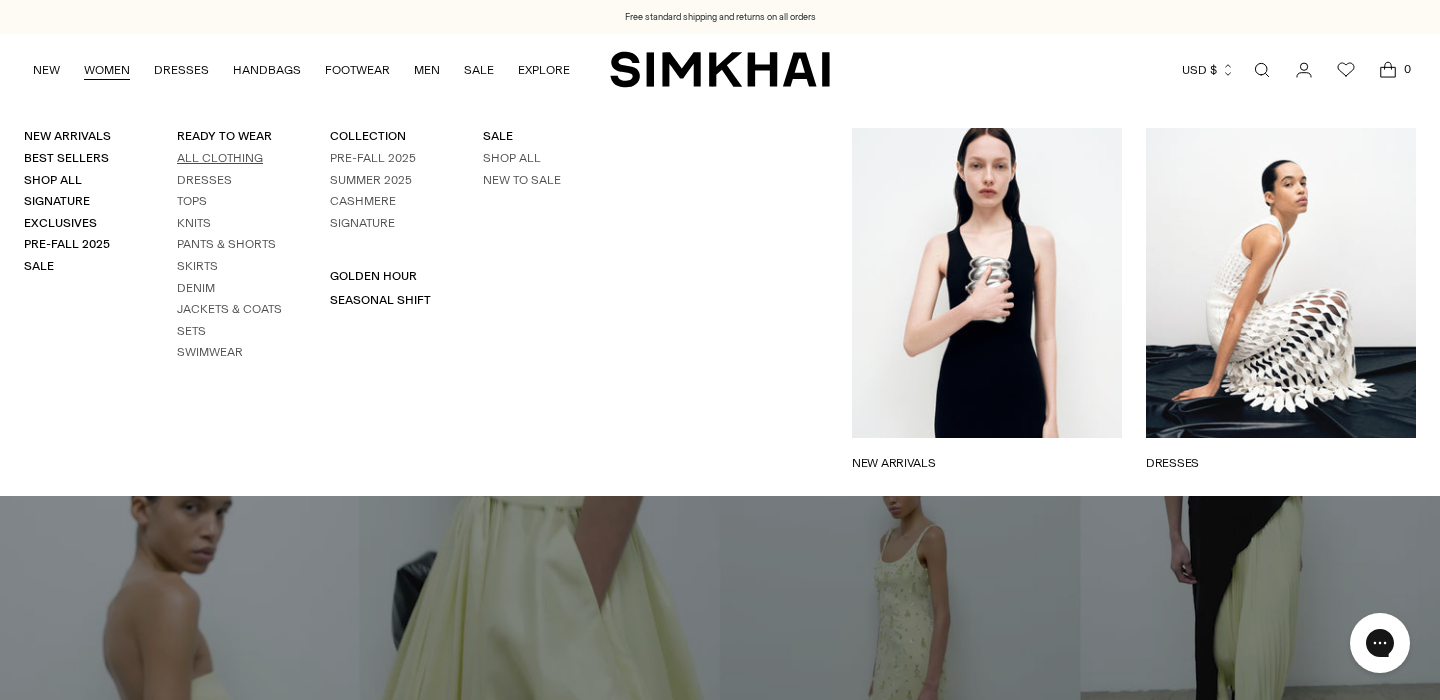 click on "All Clothing" at bounding box center (220, 158) 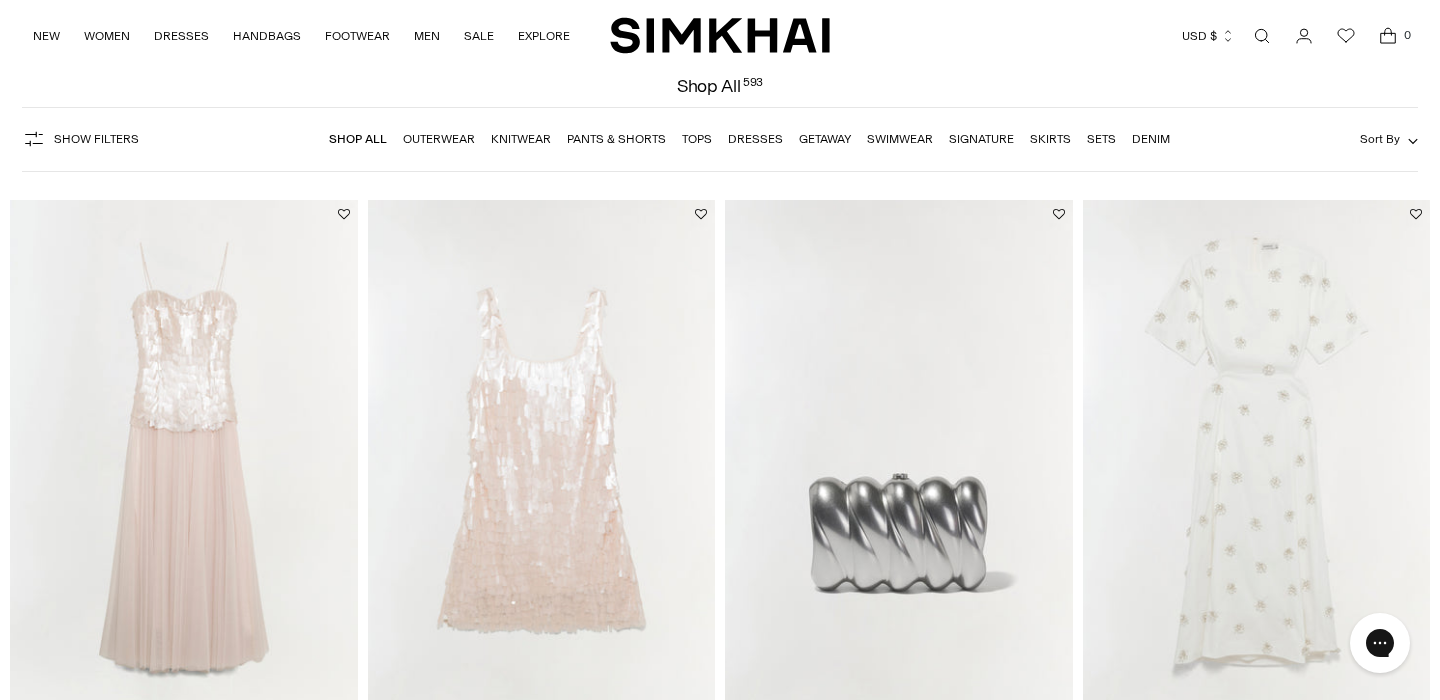 scroll, scrollTop: 0, scrollLeft: 0, axis: both 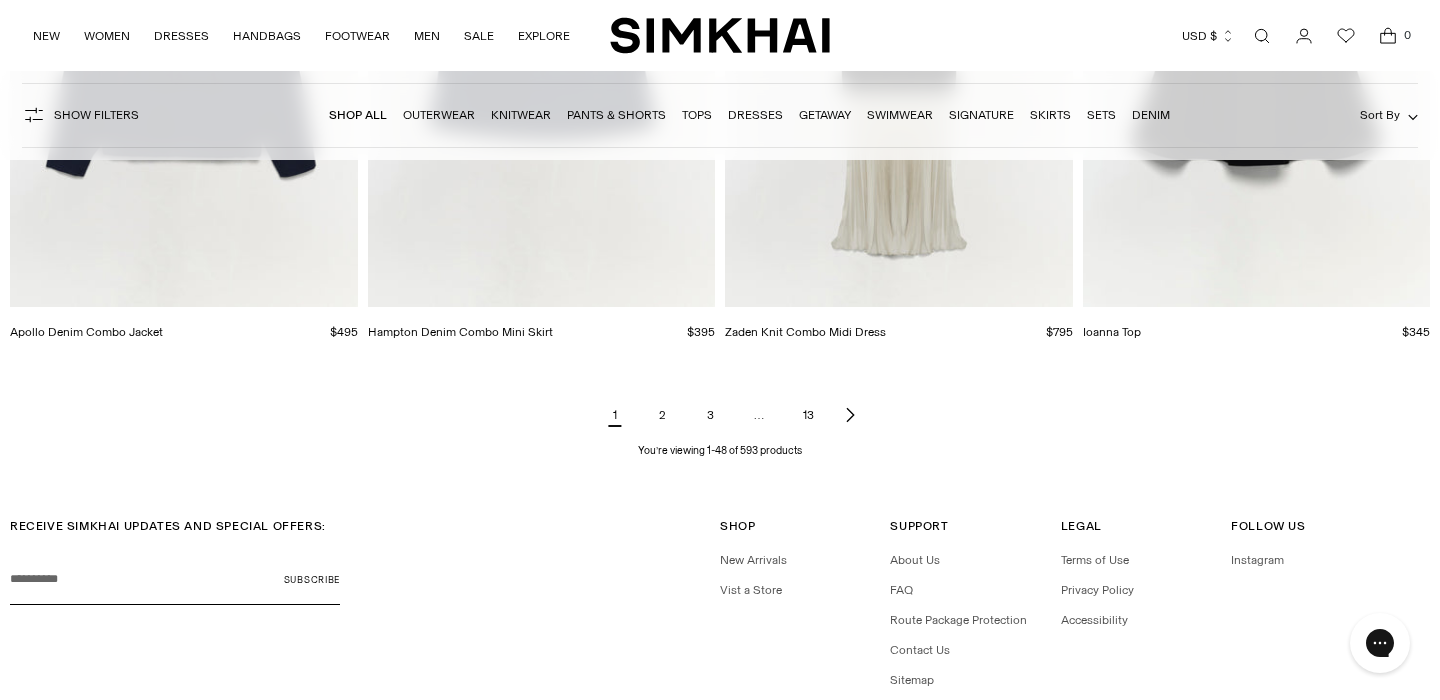 click on "2" at bounding box center [663, 415] 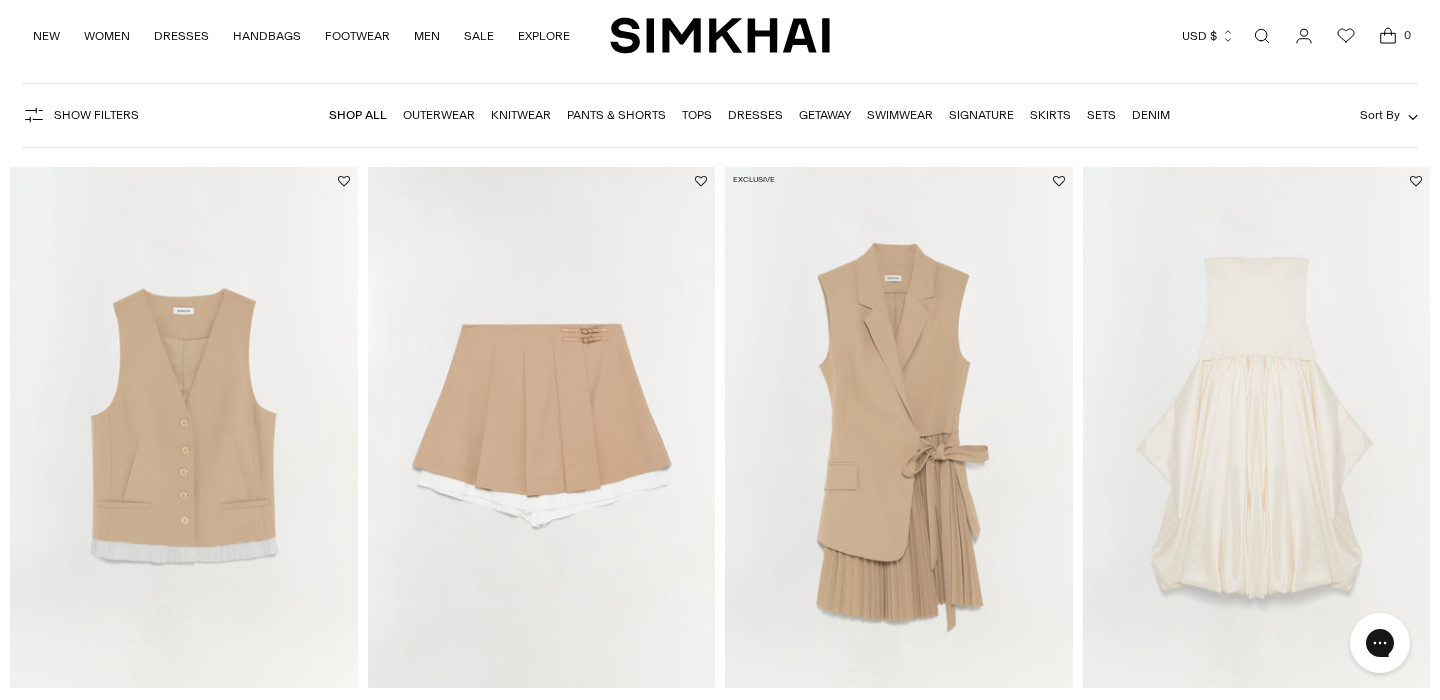 scroll, scrollTop: 0, scrollLeft: 0, axis: both 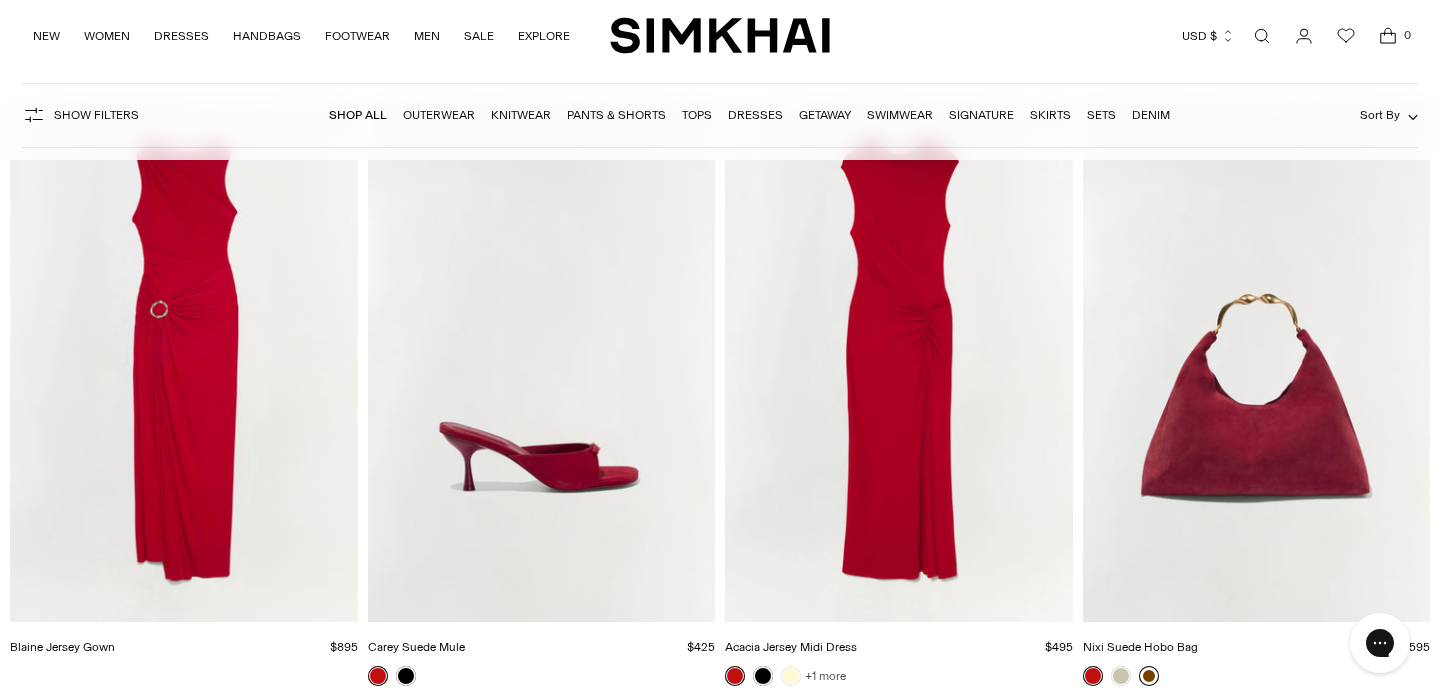 click on "+1 more" at bounding box center [825, 676] 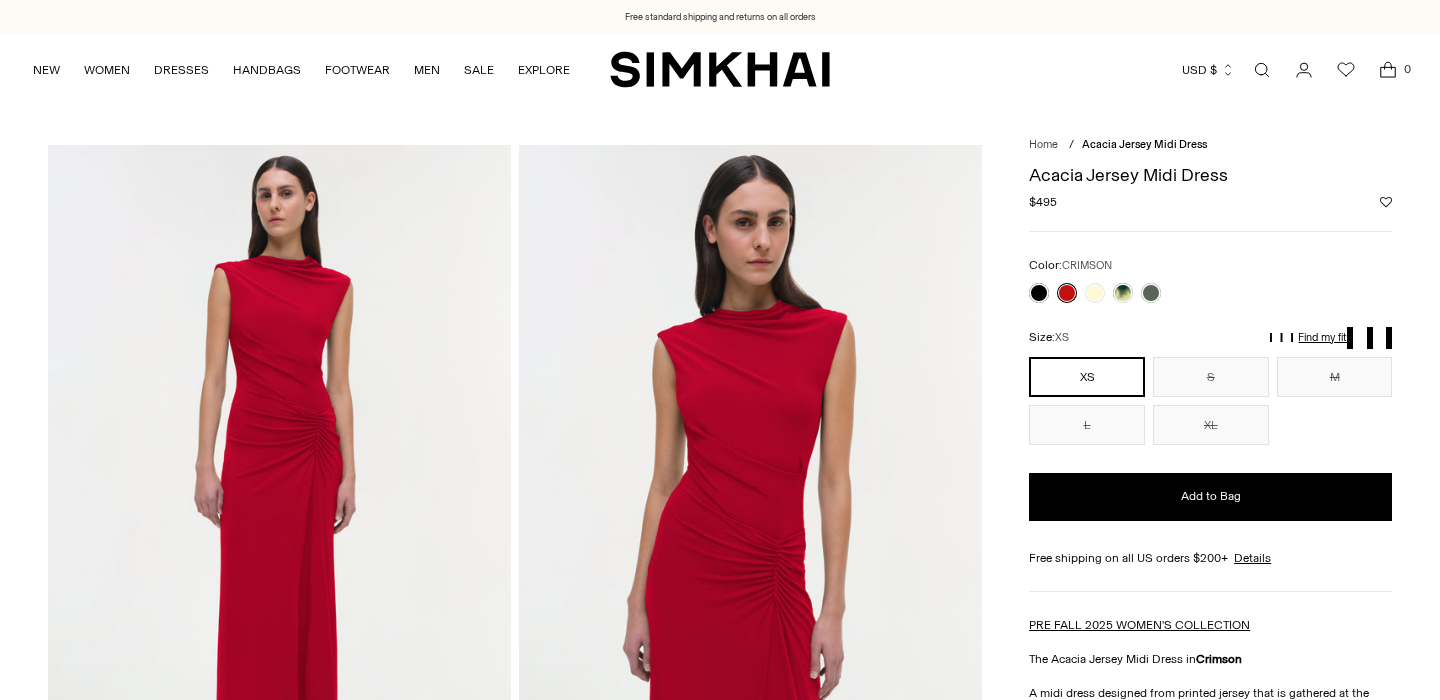 scroll, scrollTop: 0, scrollLeft: 0, axis: both 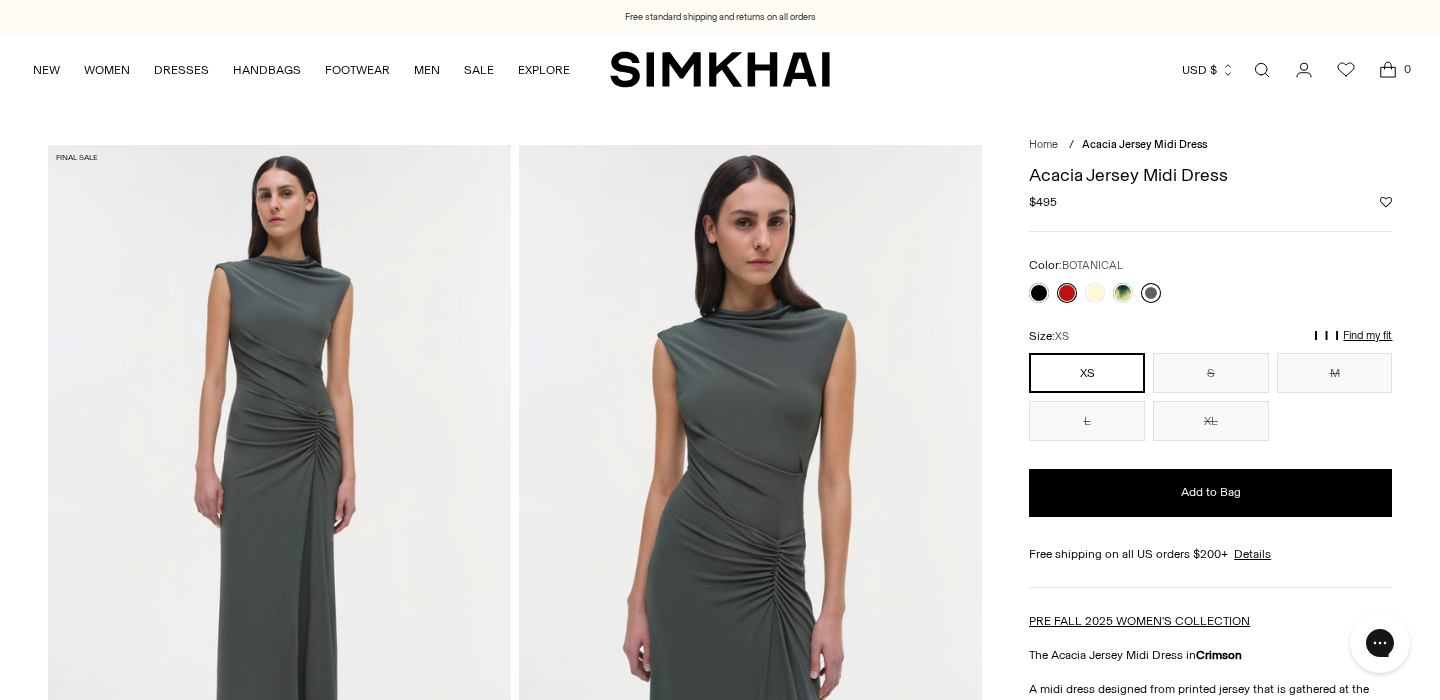 click at bounding box center [1151, 293] 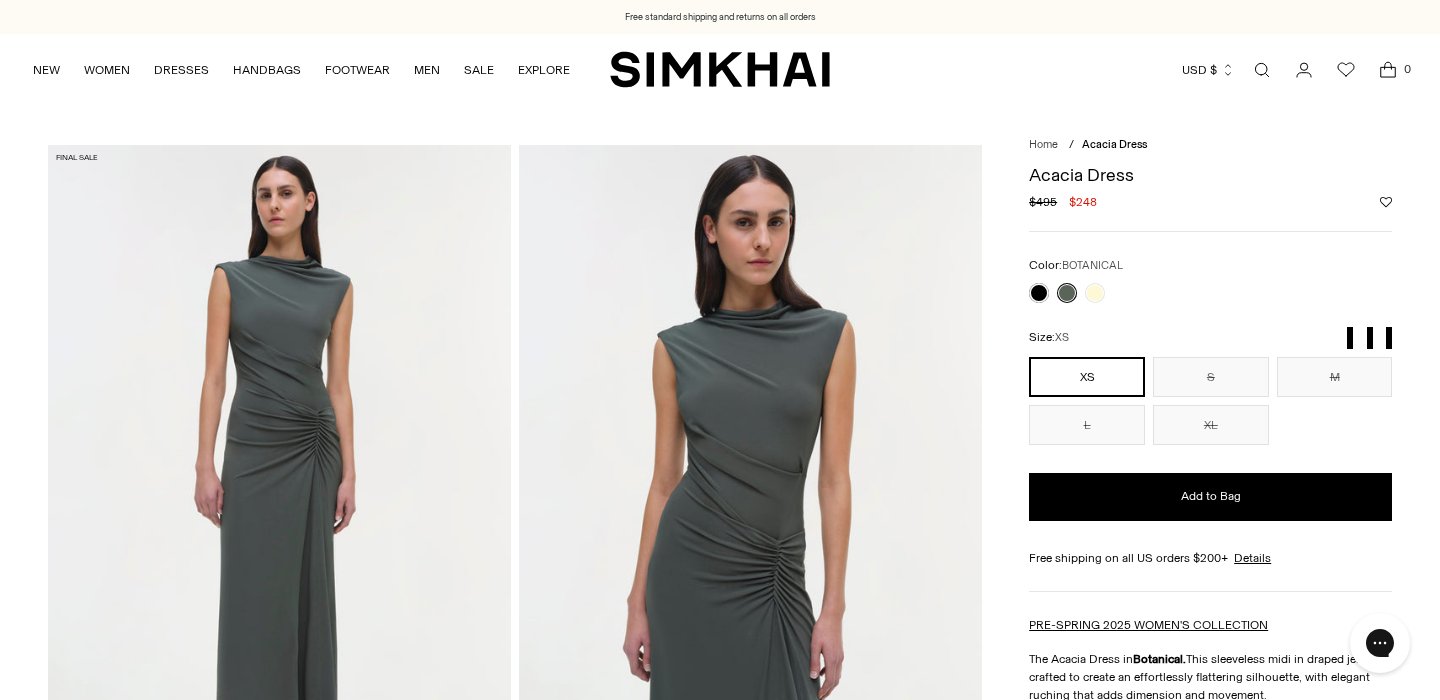 scroll, scrollTop: 0, scrollLeft: 0, axis: both 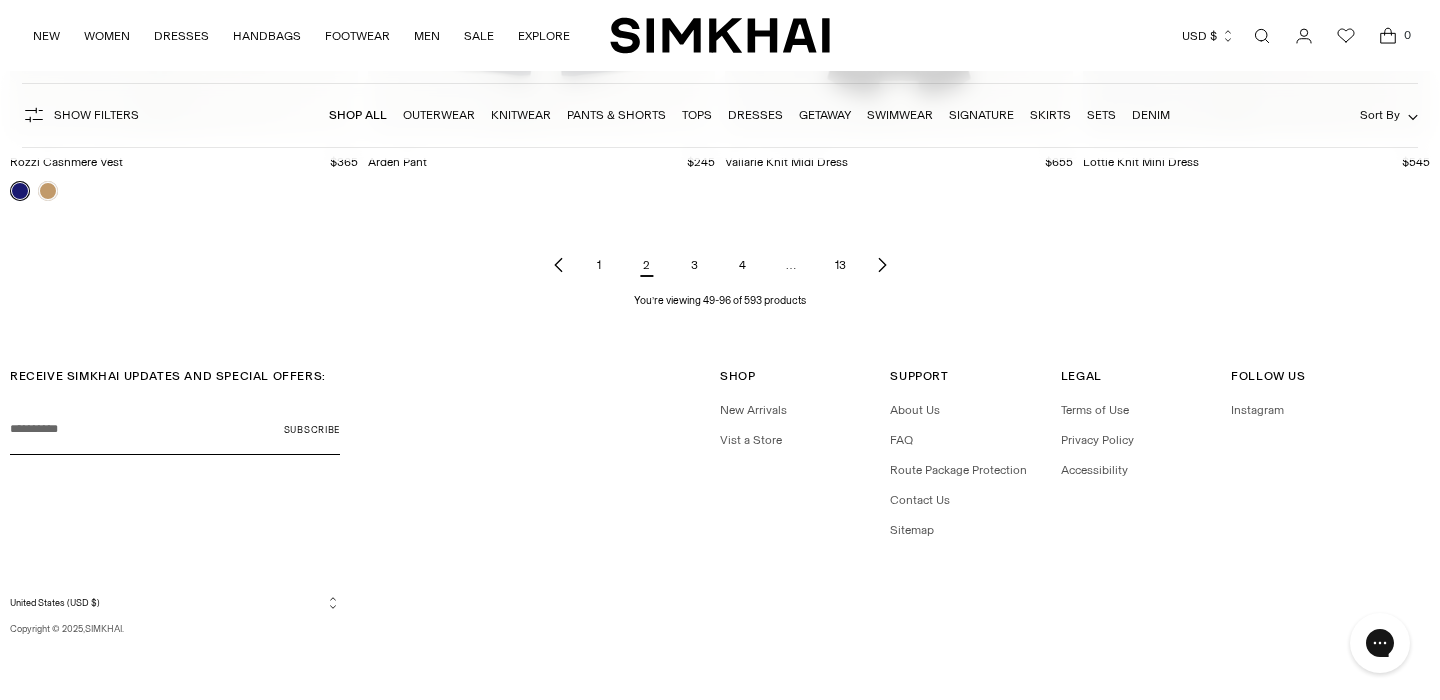 click on "3" at bounding box center (695, 265) 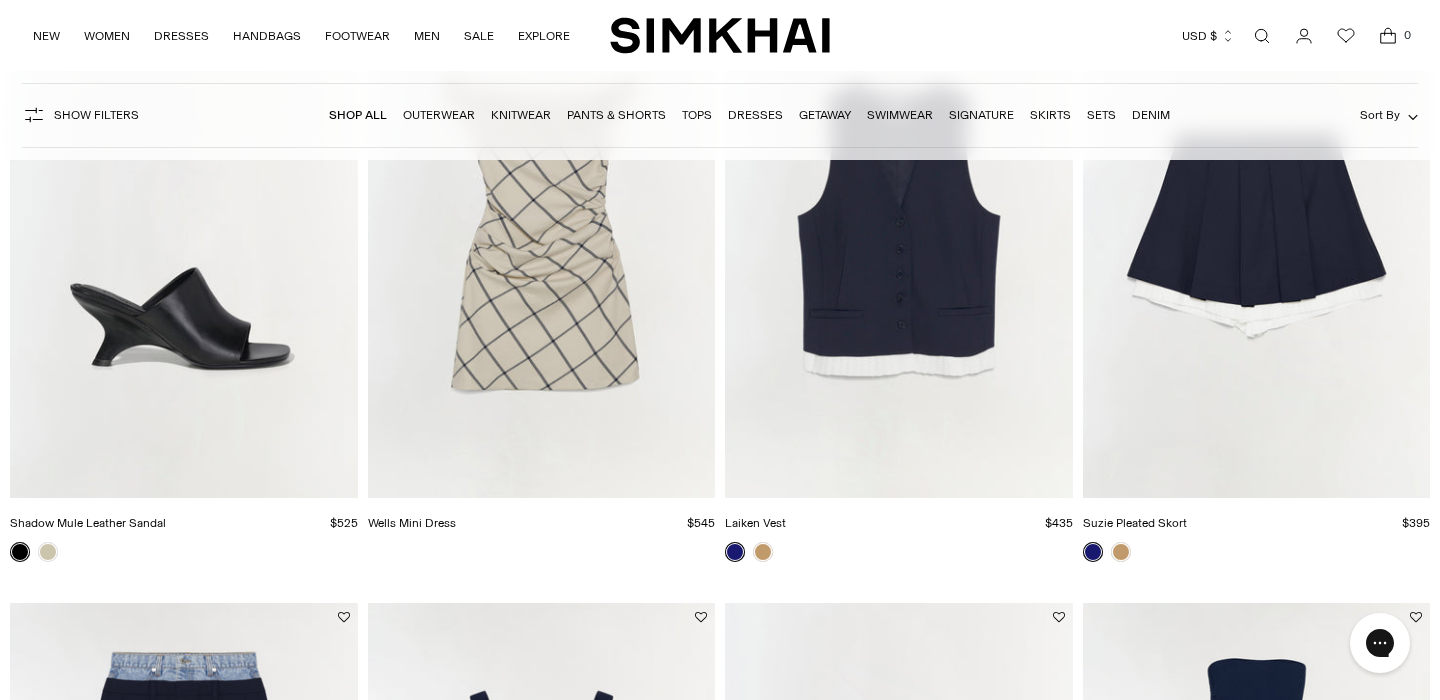 scroll, scrollTop: 687, scrollLeft: 0, axis: vertical 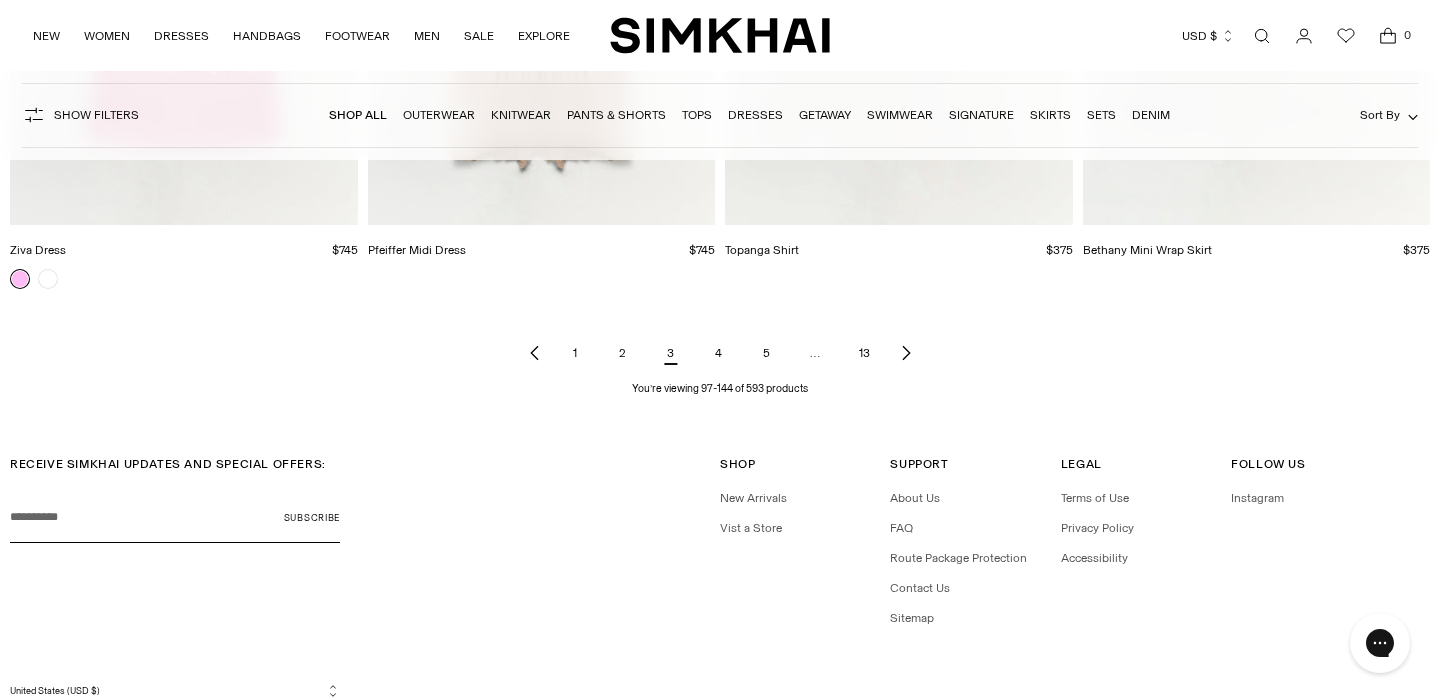 click on "4" at bounding box center (719, 353) 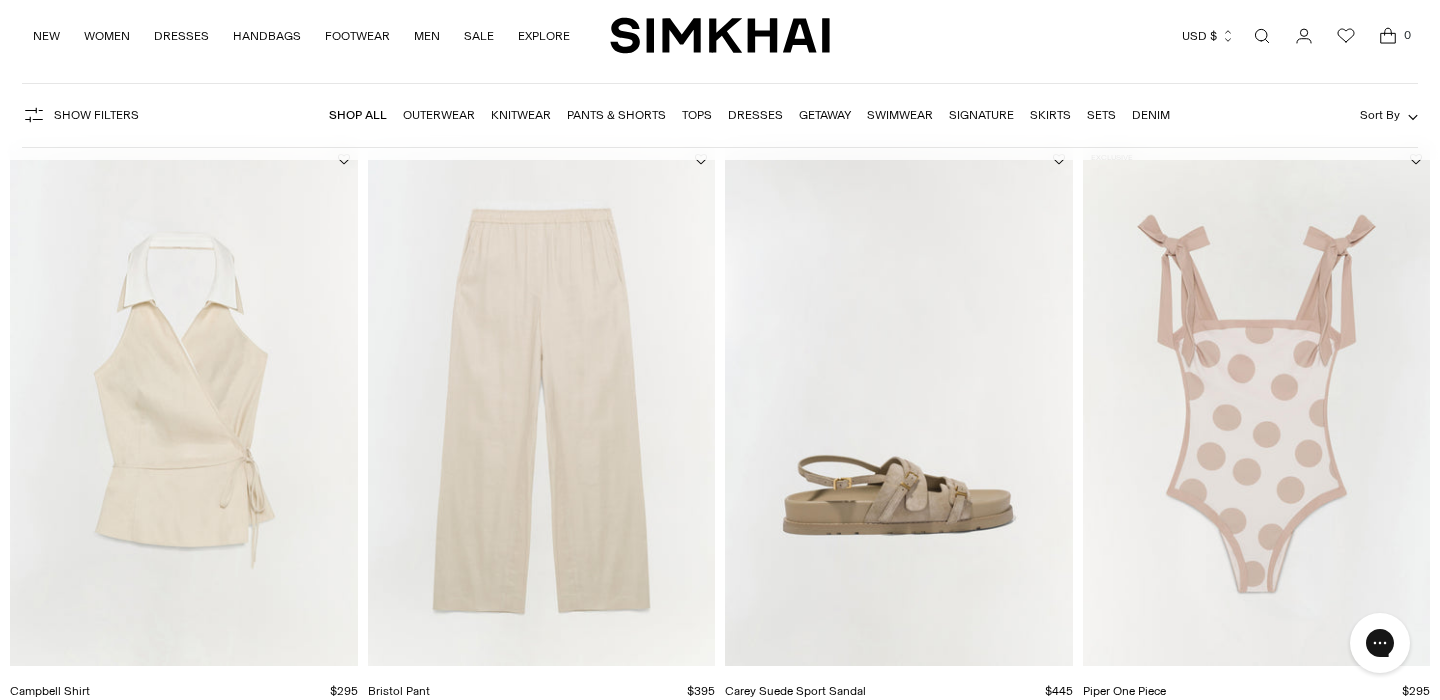 scroll, scrollTop: 167, scrollLeft: 0, axis: vertical 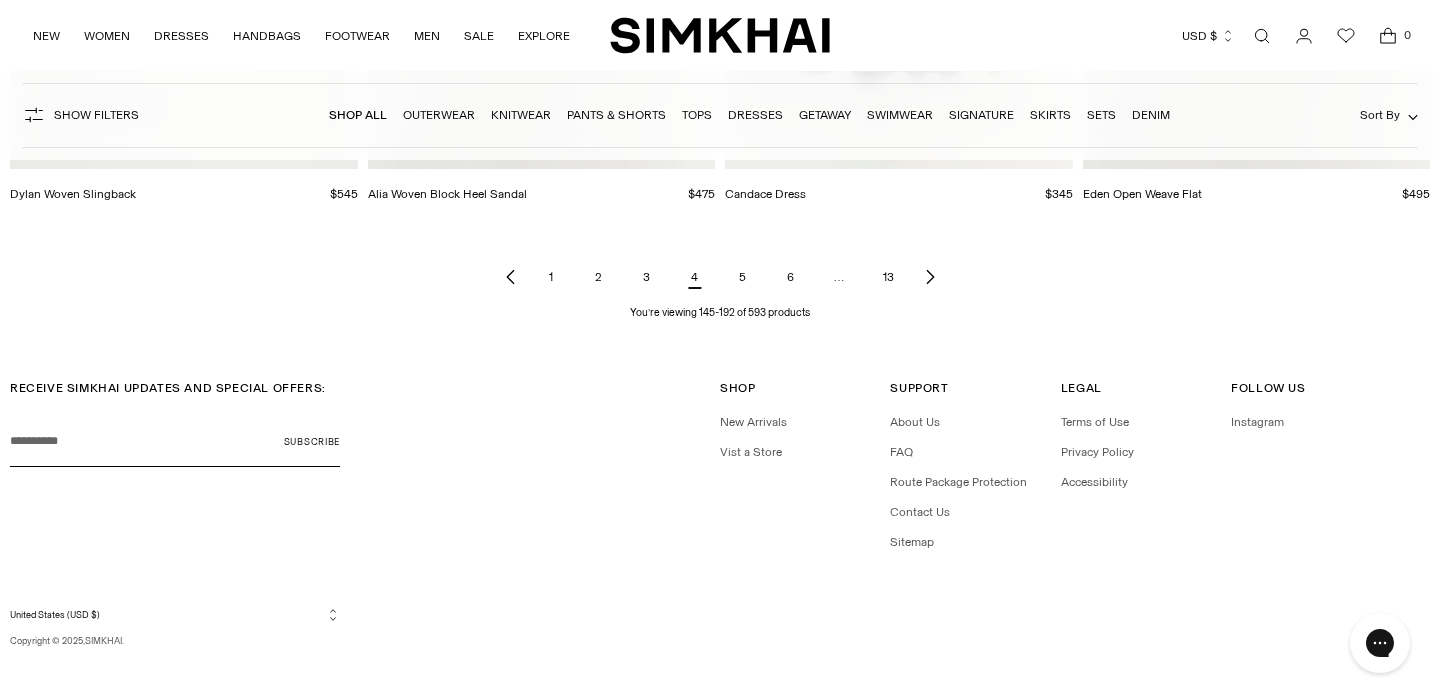 click on "5" at bounding box center [743, 277] 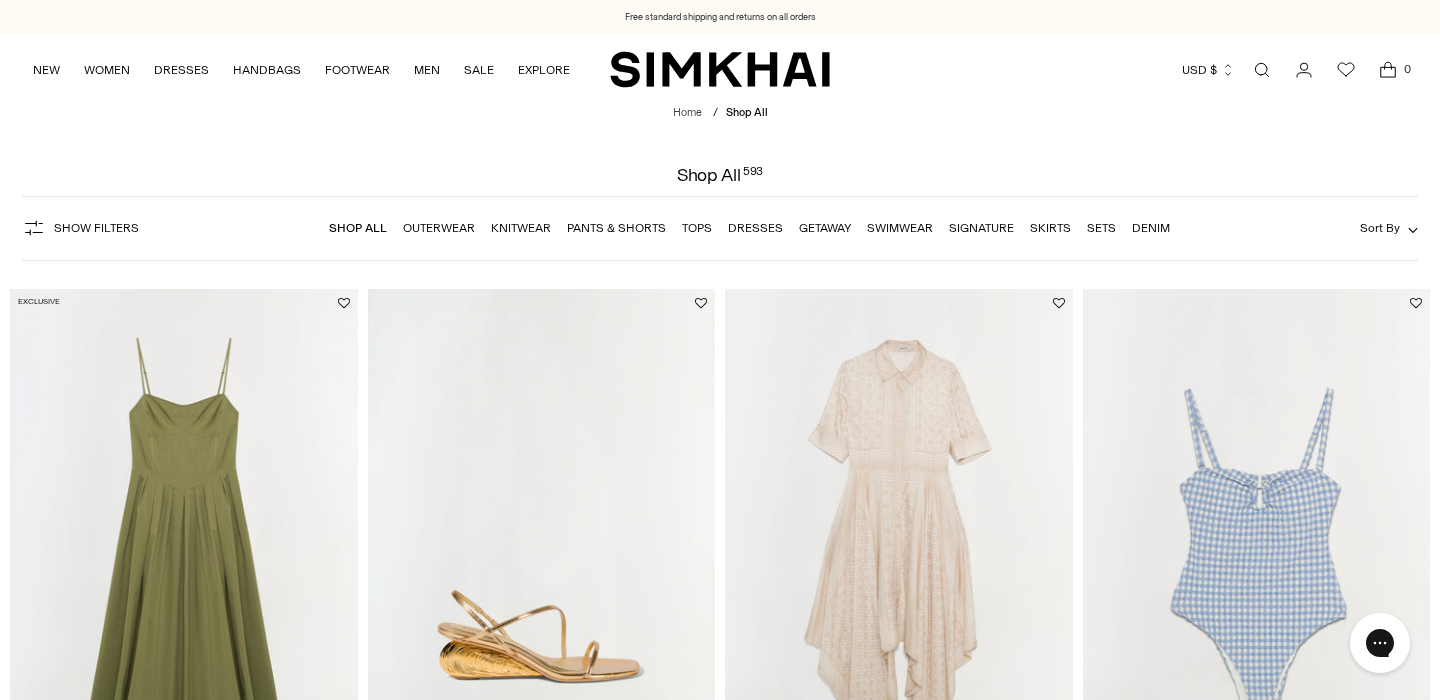 scroll, scrollTop: 0, scrollLeft: 0, axis: both 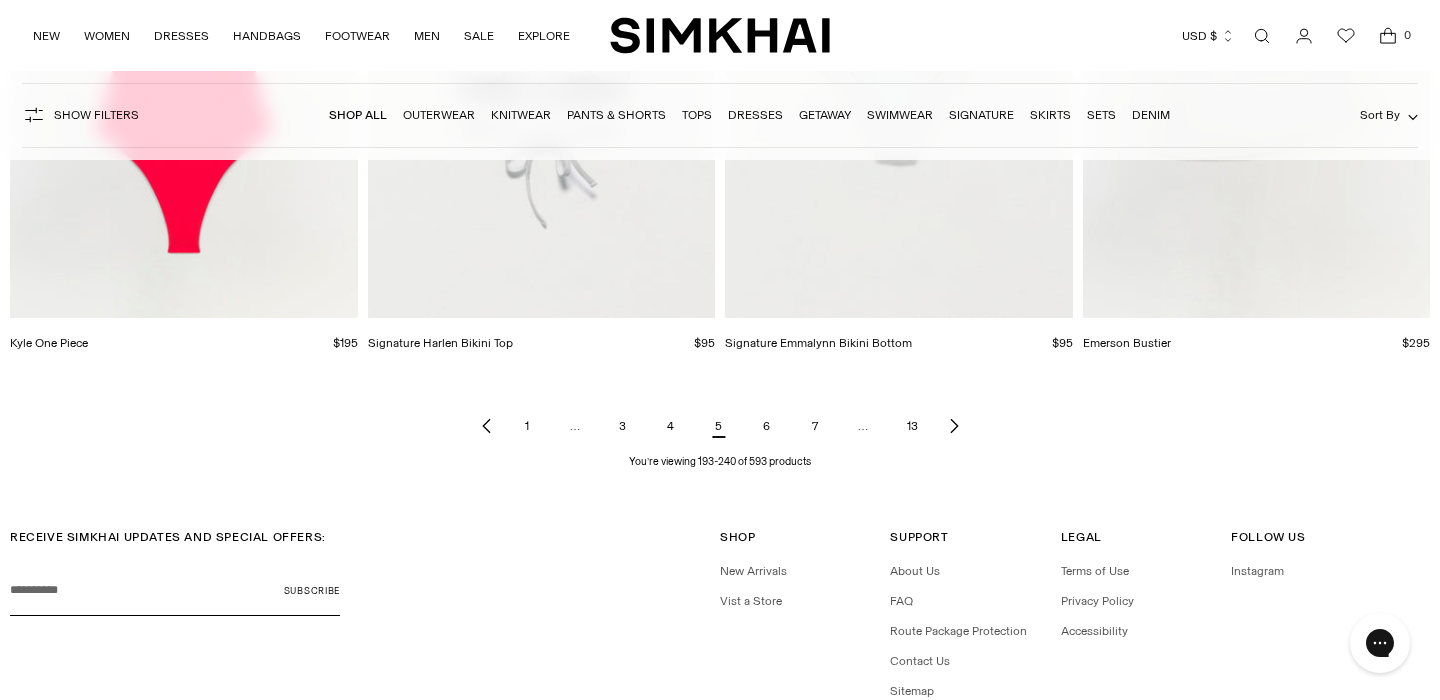click on "6" at bounding box center (767, 426) 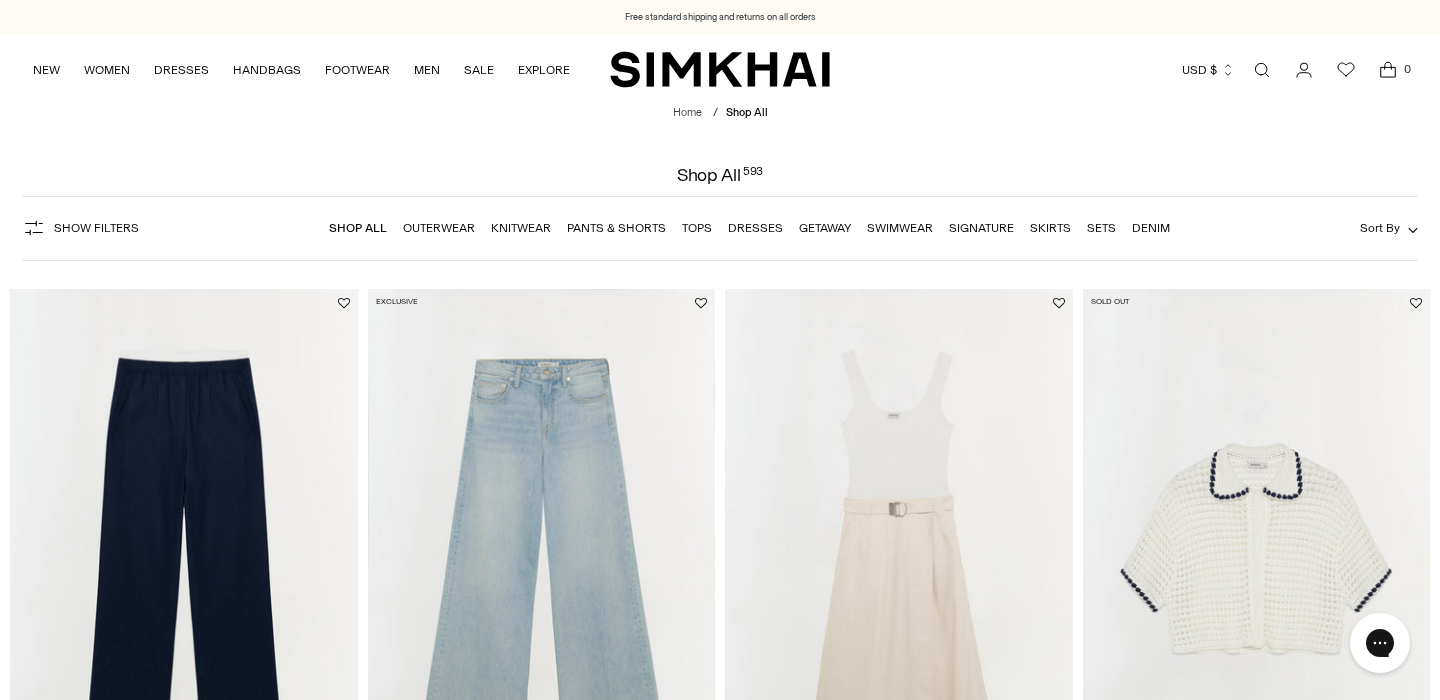 scroll, scrollTop: 0, scrollLeft: 0, axis: both 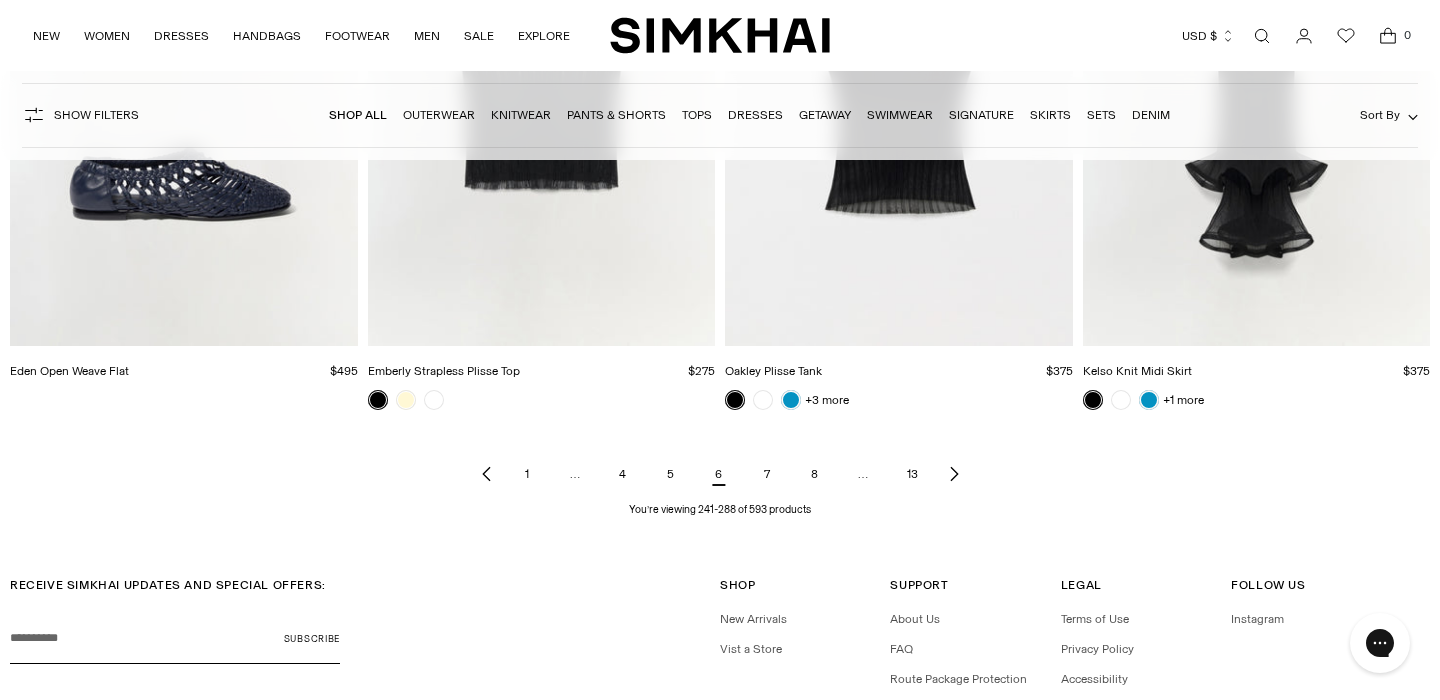 click on "7" at bounding box center (767, 474) 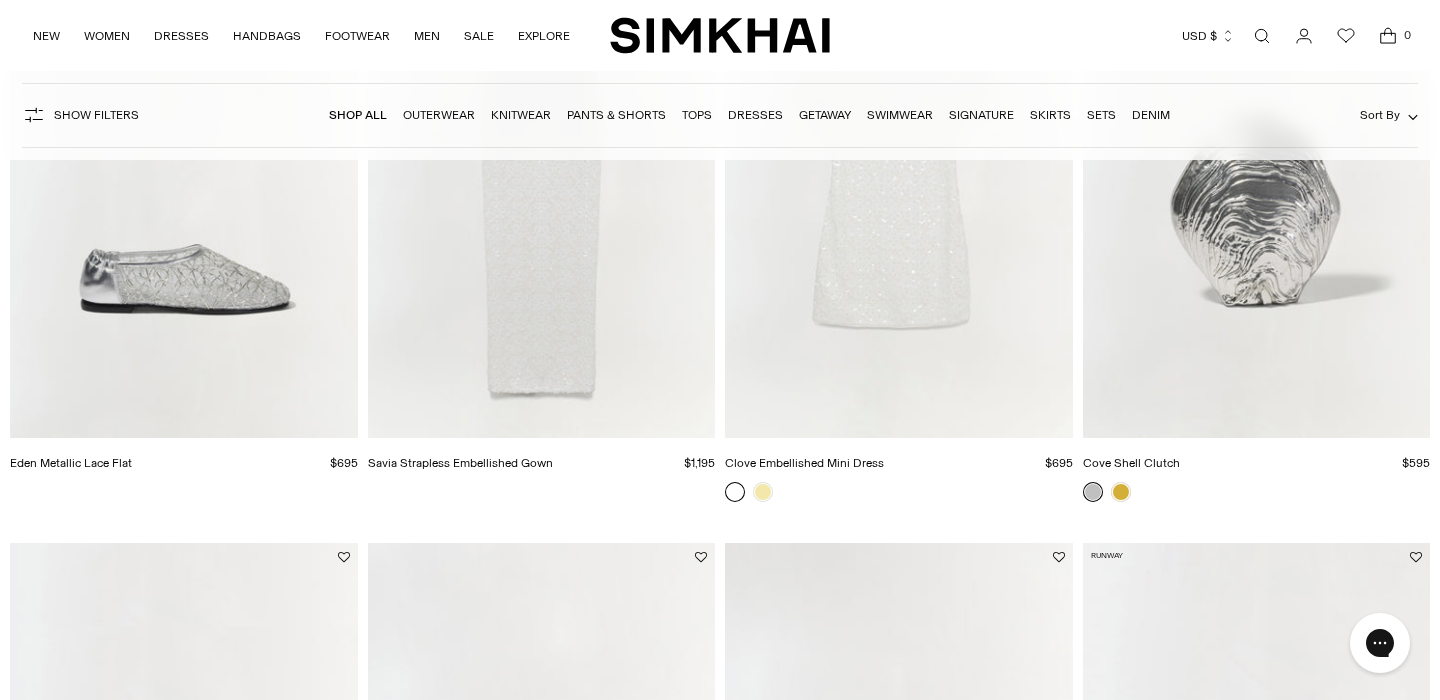 scroll, scrollTop: 388, scrollLeft: 0, axis: vertical 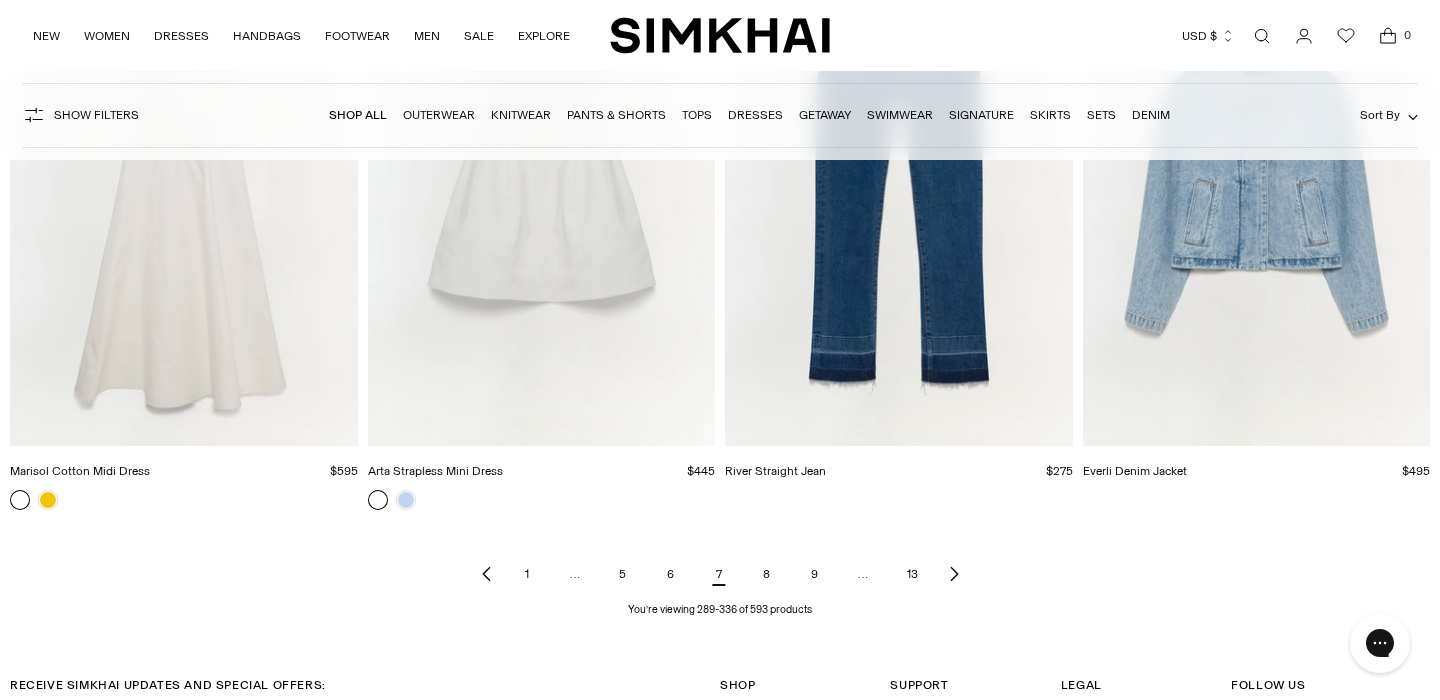 click on "8" at bounding box center (767, 574) 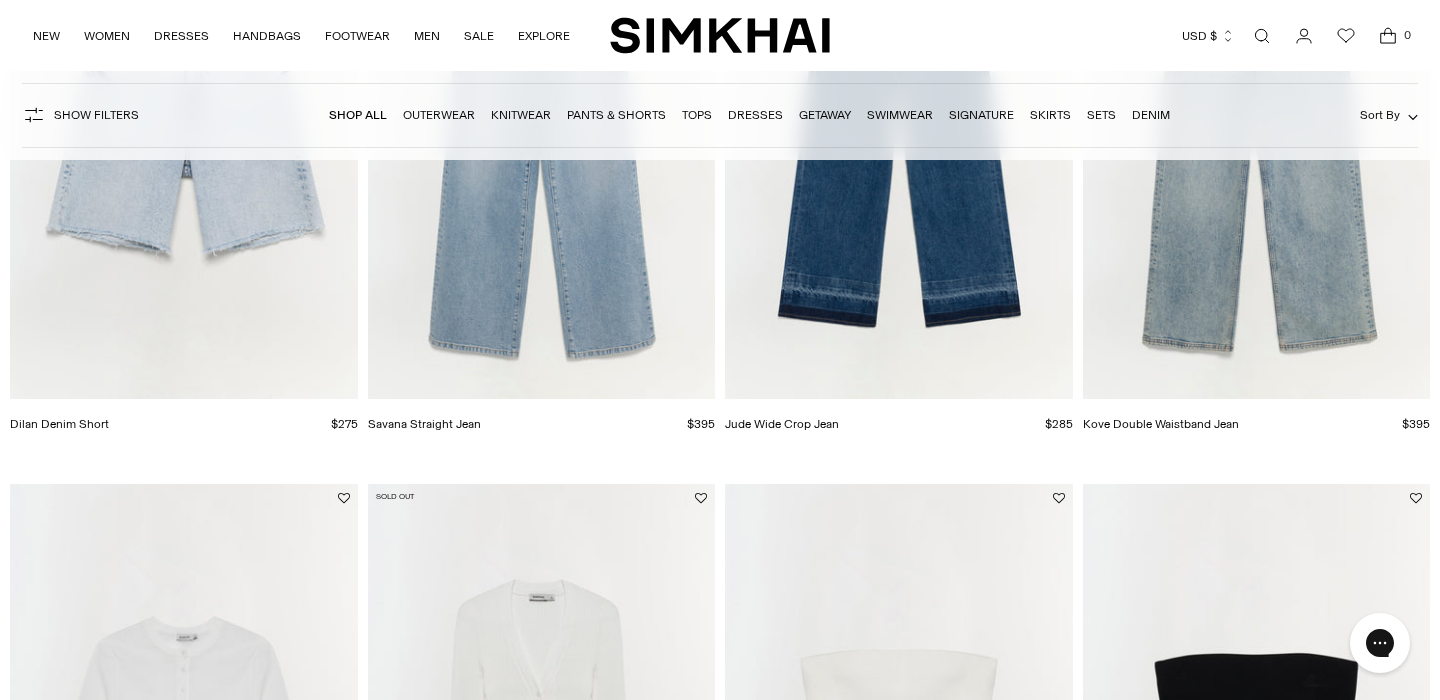 scroll, scrollTop: 638, scrollLeft: 0, axis: vertical 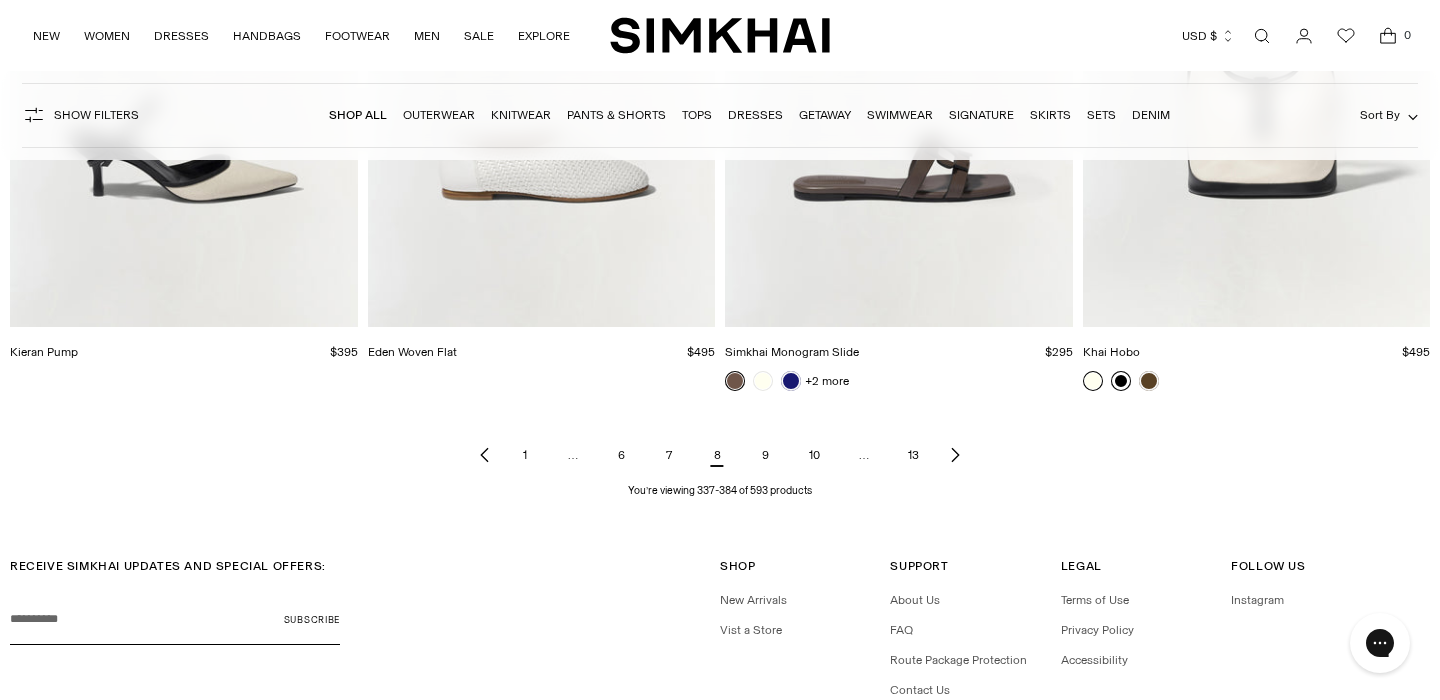 click on "9" at bounding box center [765, 455] 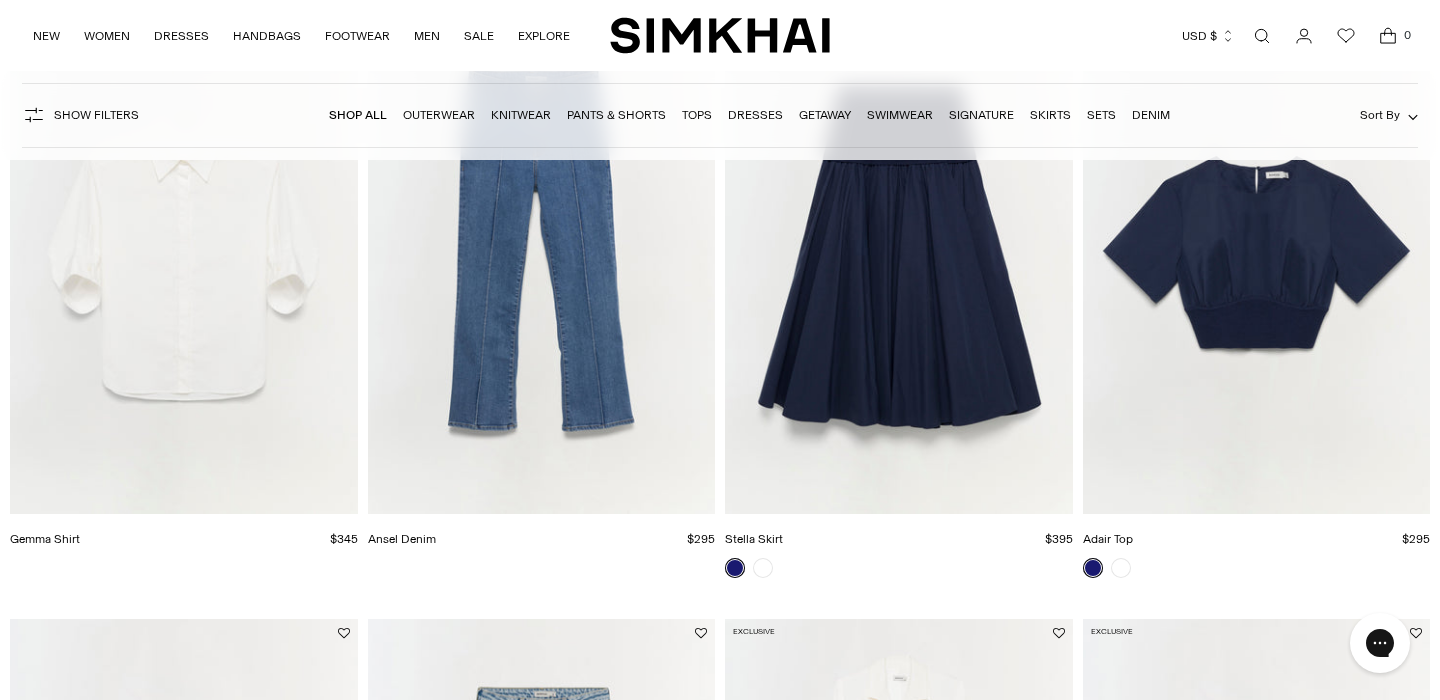 scroll, scrollTop: 0, scrollLeft: 0, axis: both 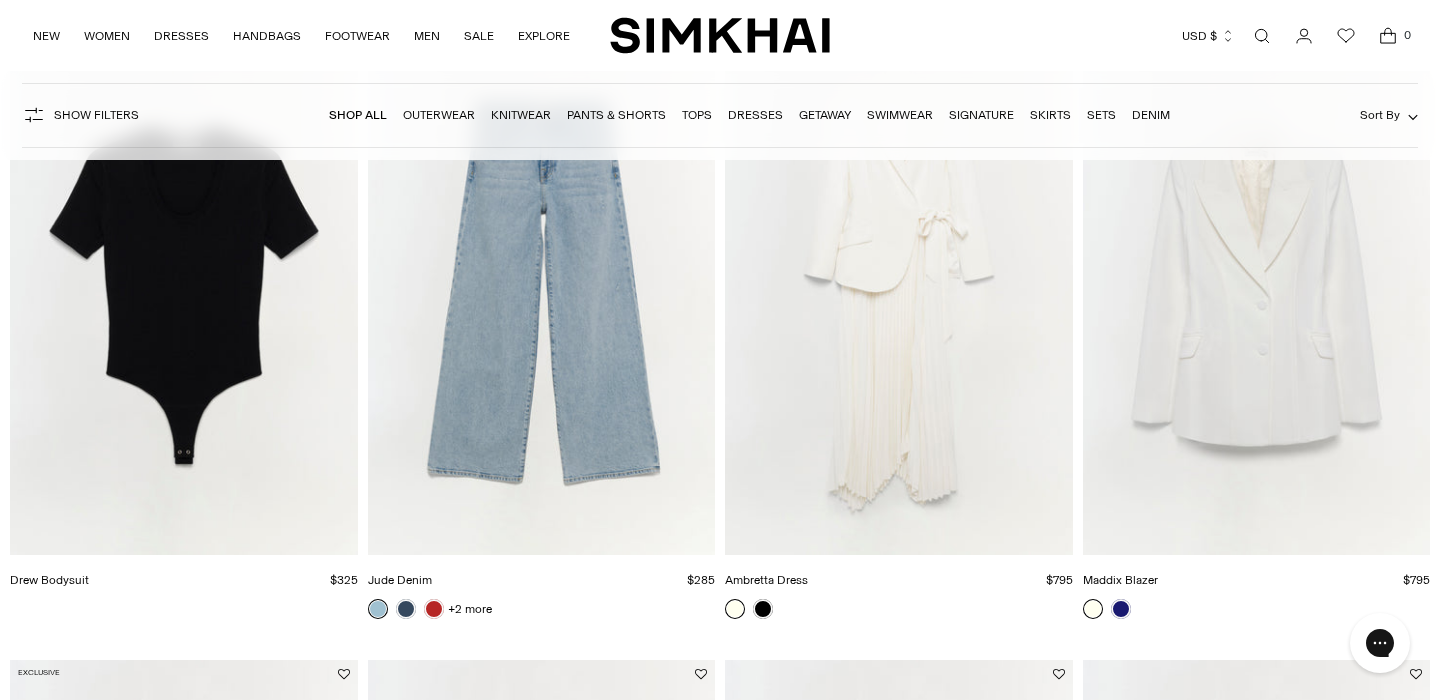 click at bounding box center [0, 0] 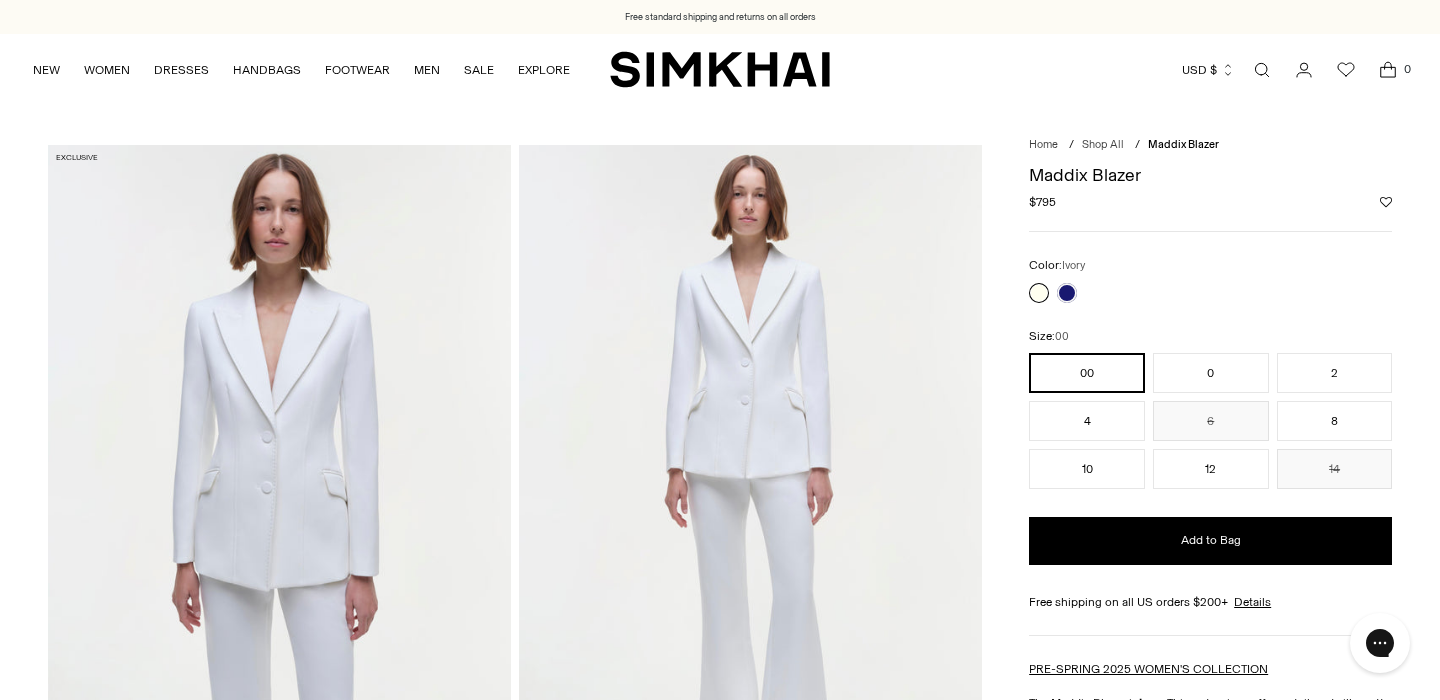 scroll, scrollTop: 0, scrollLeft: 0, axis: both 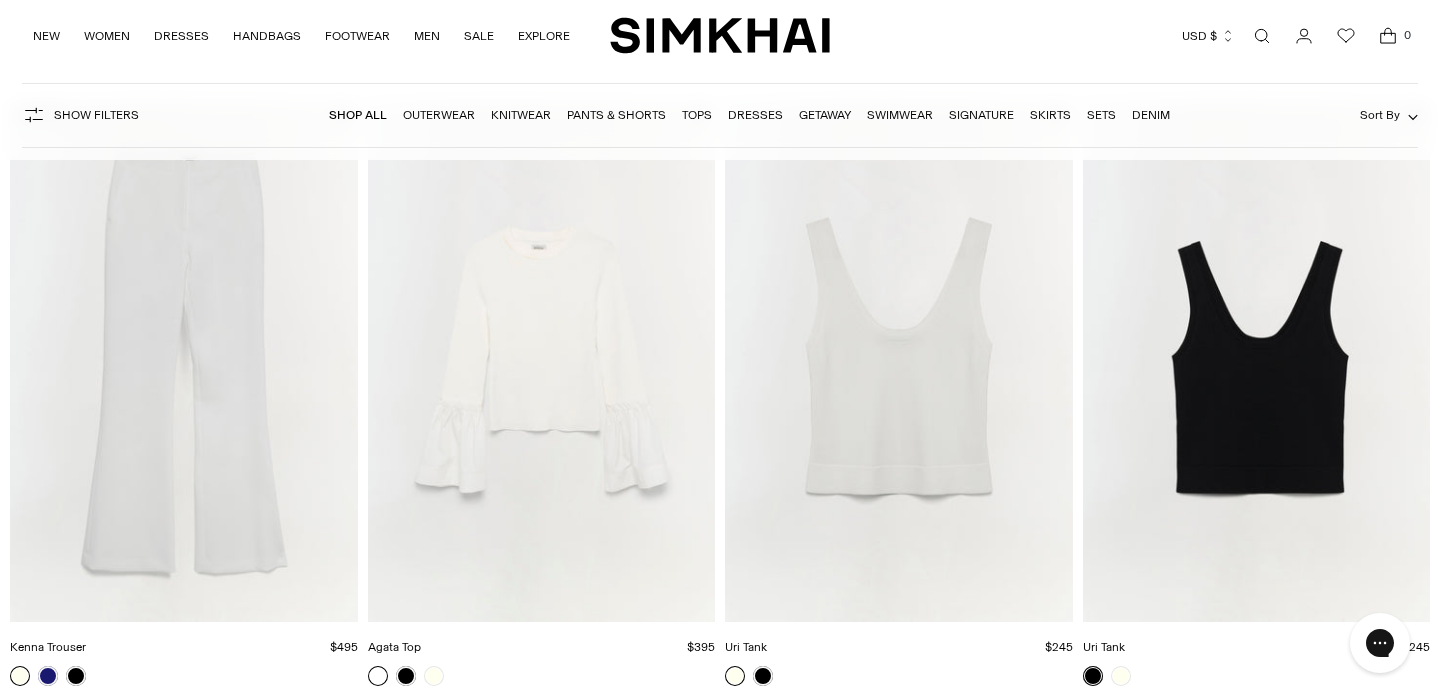 click at bounding box center (0, 0) 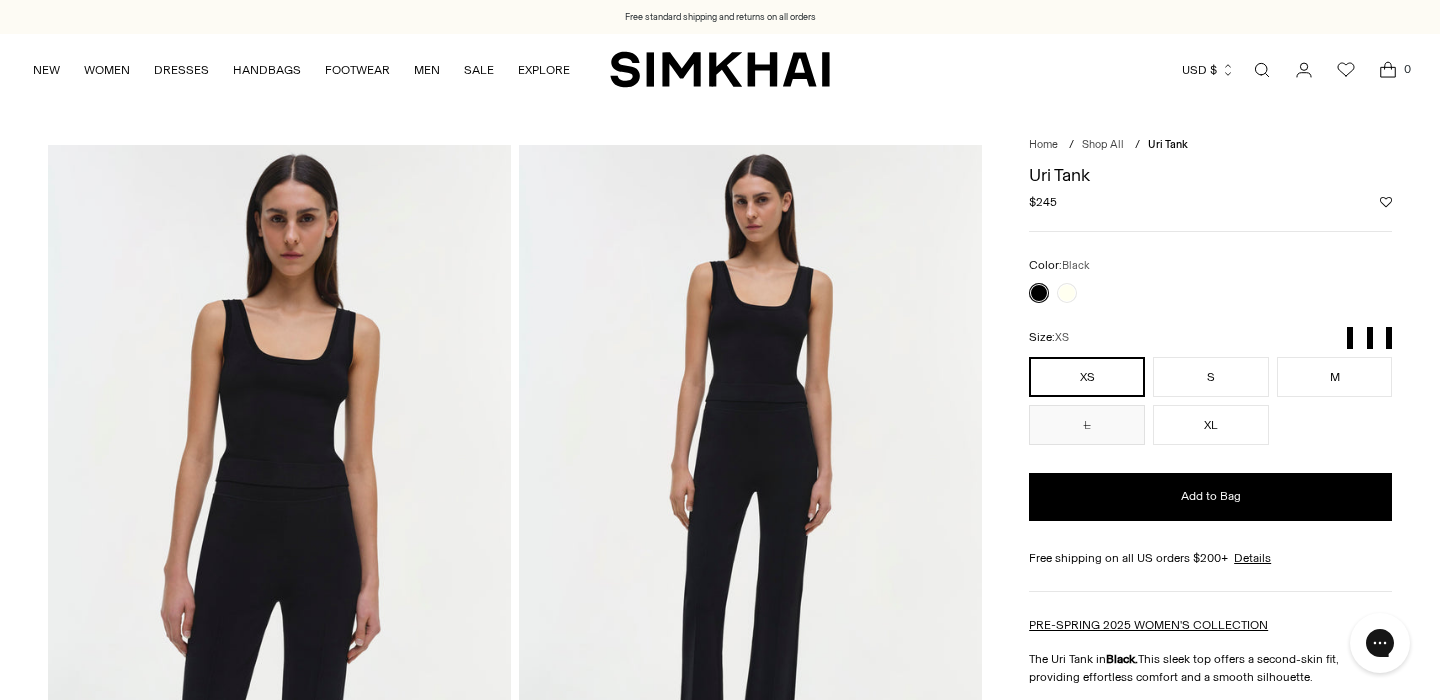 scroll, scrollTop: 0, scrollLeft: 0, axis: both 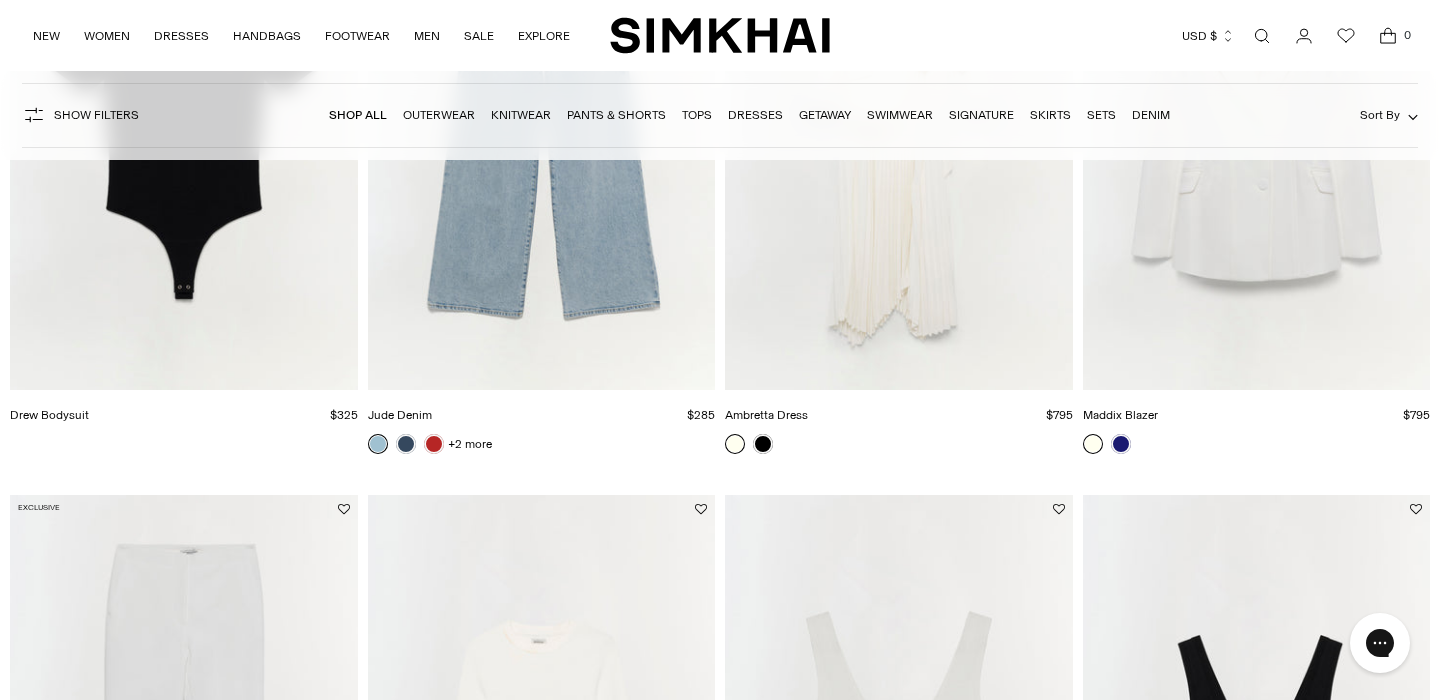 click at bounding box center [0, 0] 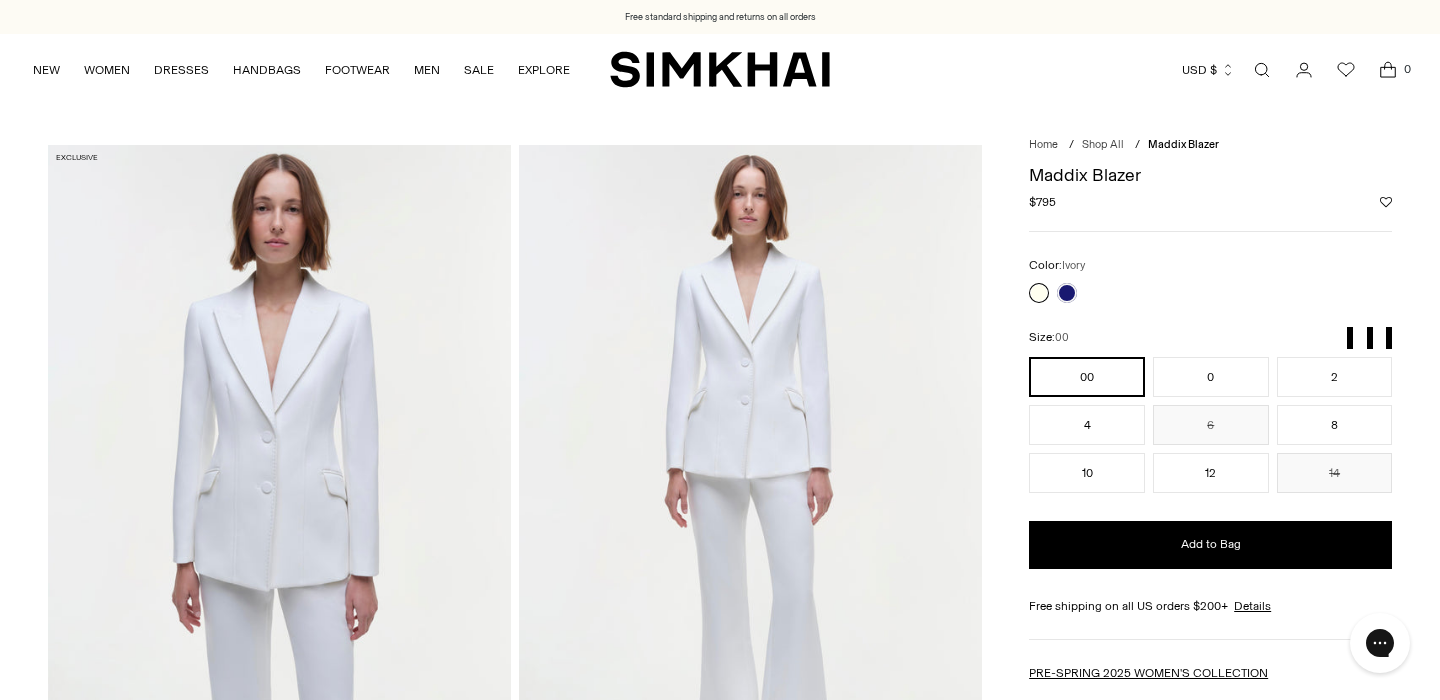 scroll, scrollTop: 0, scrollLeft: 0, axis: both 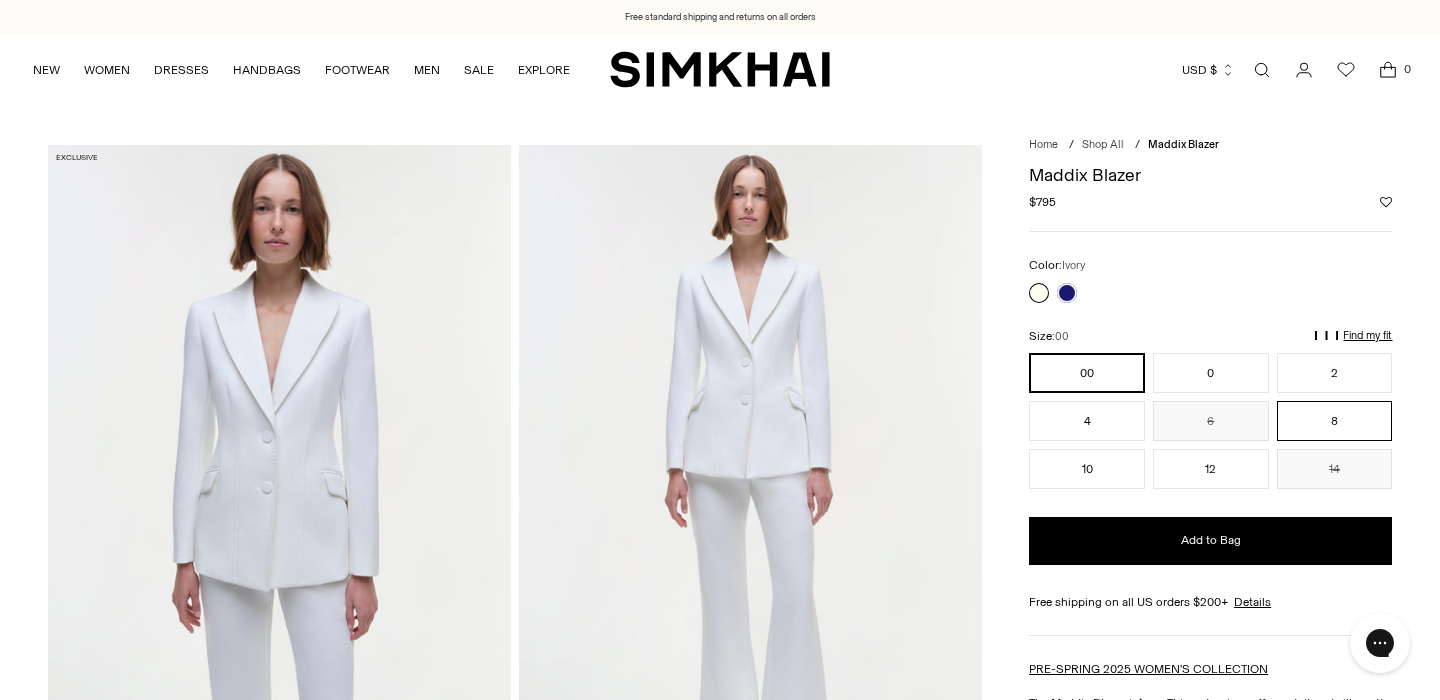 click on "8" at bounding box center (1335, 421) 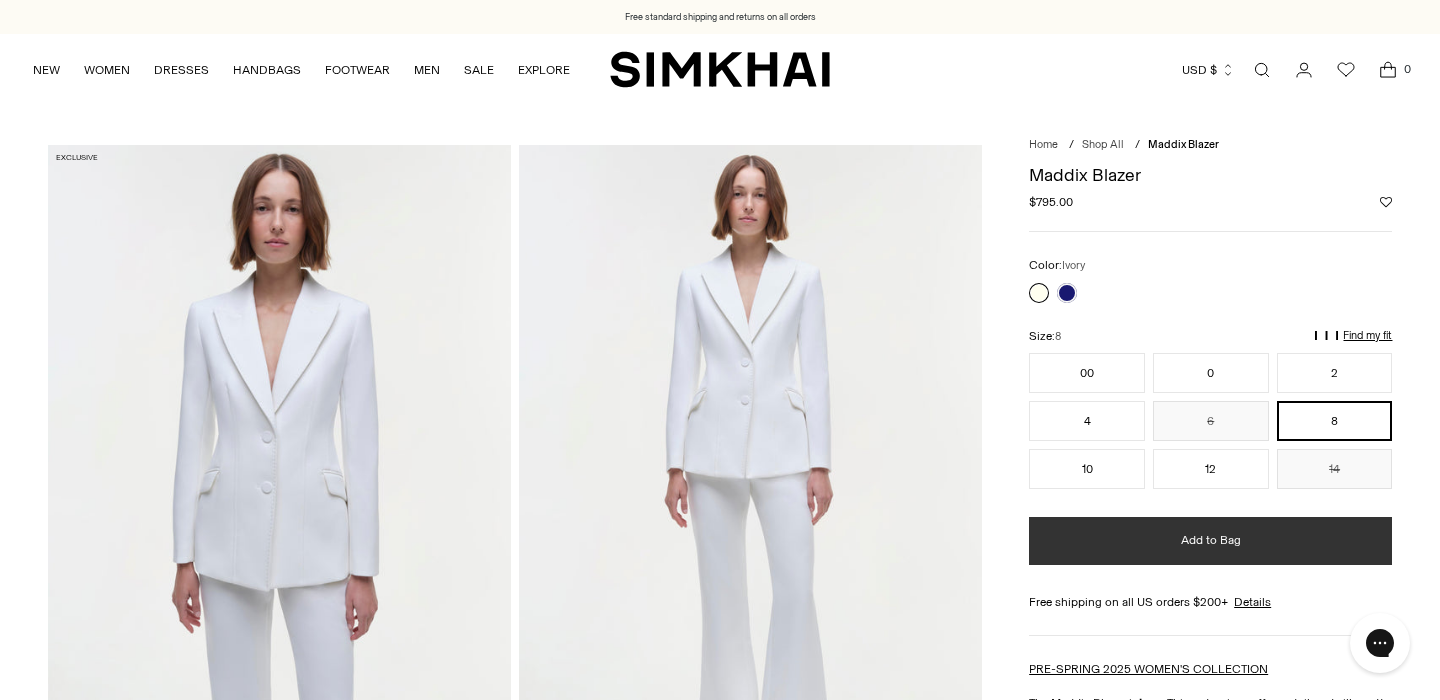click on "Add to Bag" at bounding box center (1211, 540) 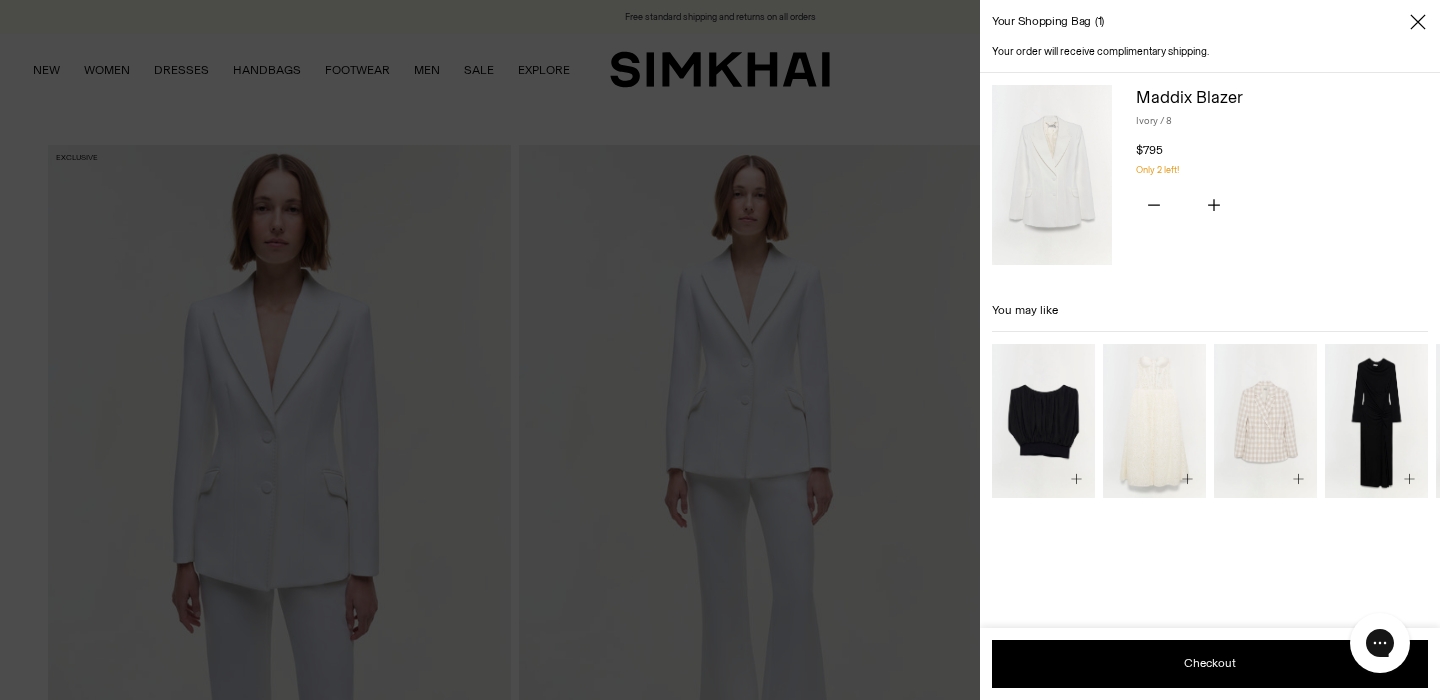 click at bounding box center (720, 350) 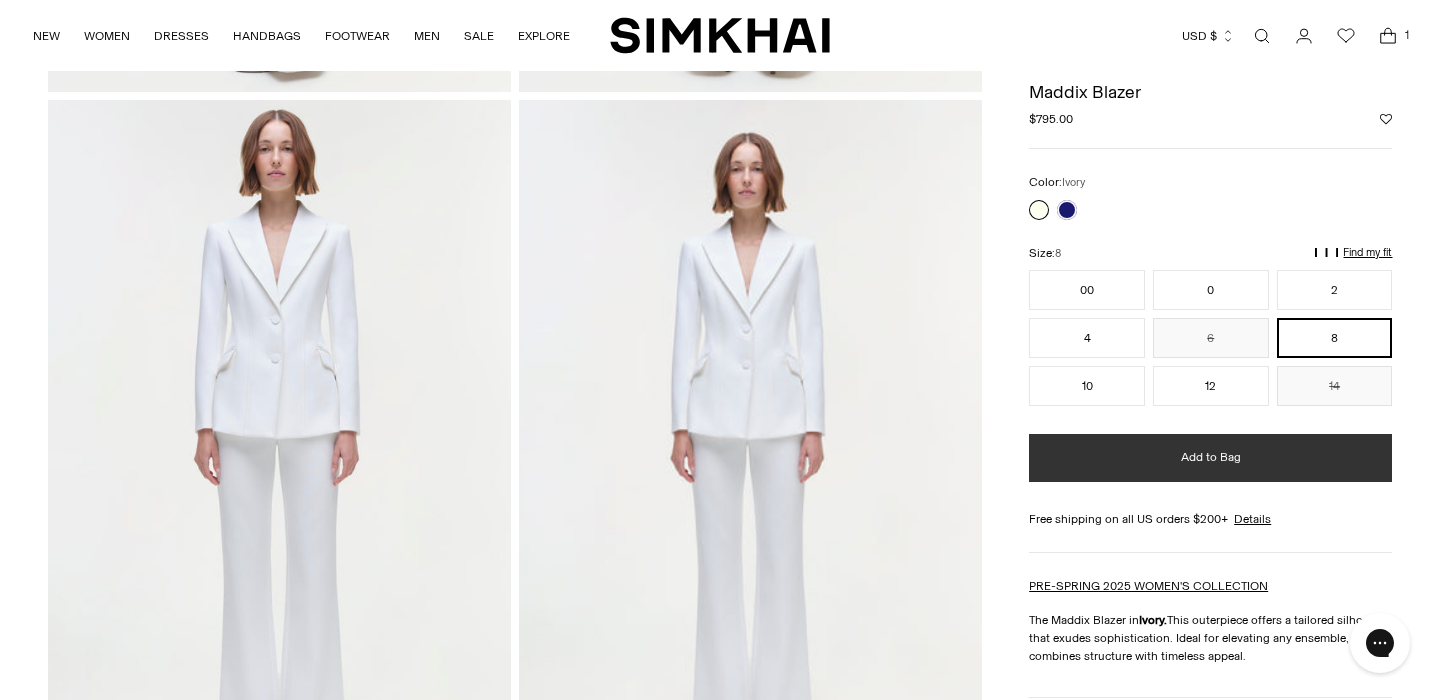 scroll, scrollTop: 1418, scrollLeft: 0, axis: vertical 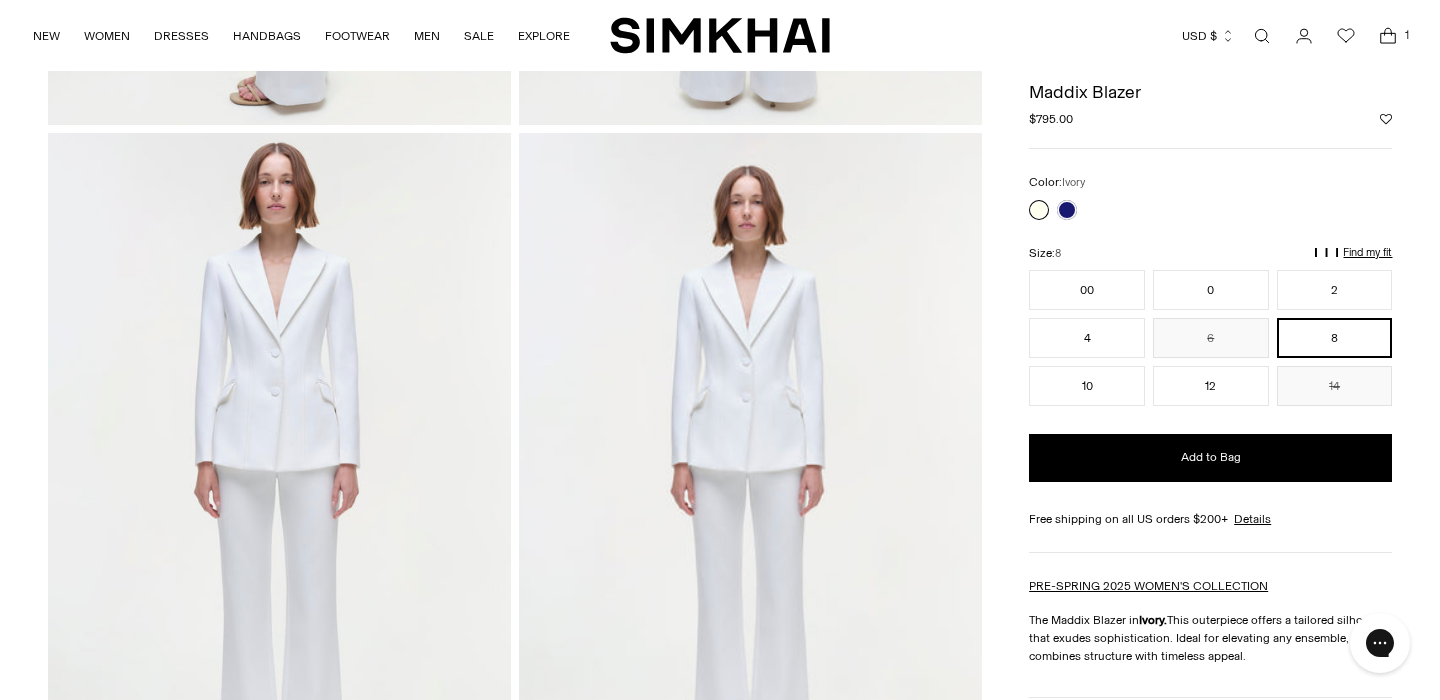 click at bounding box center (750, 480) 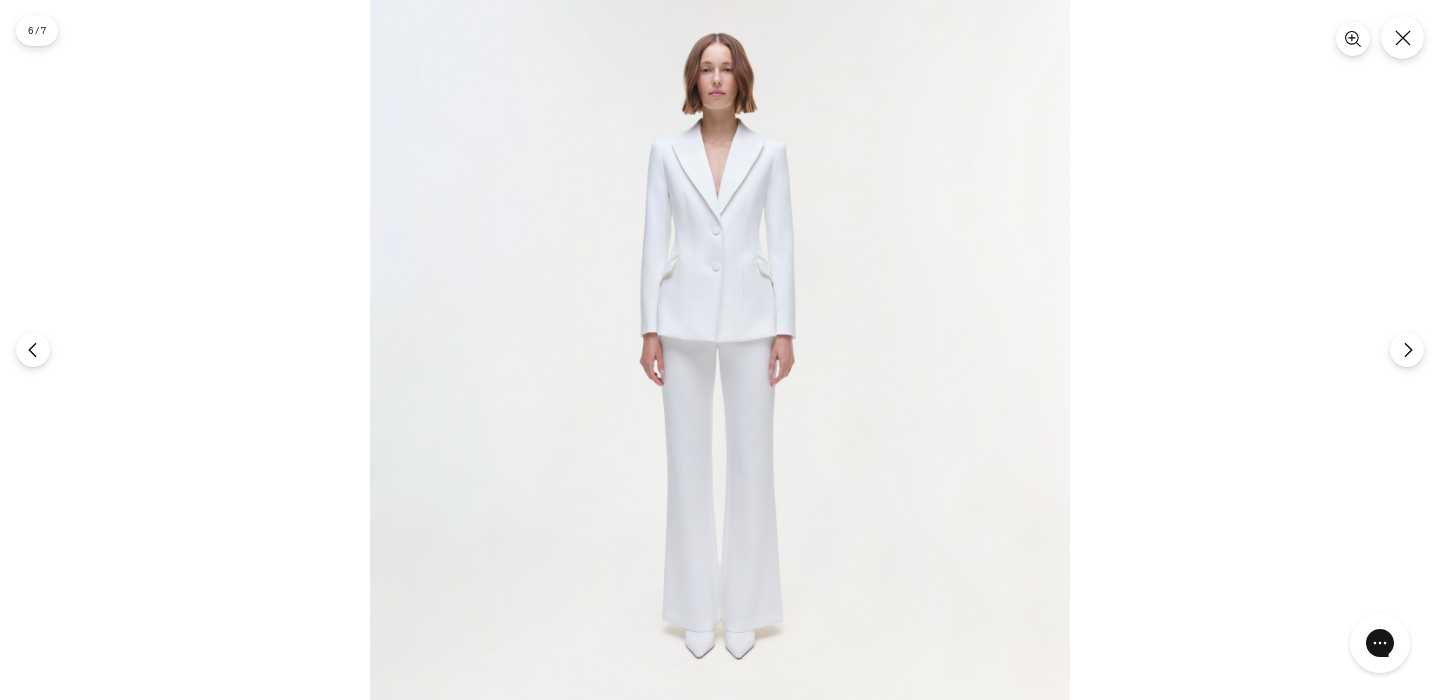 click at bounding box center (720, 350) 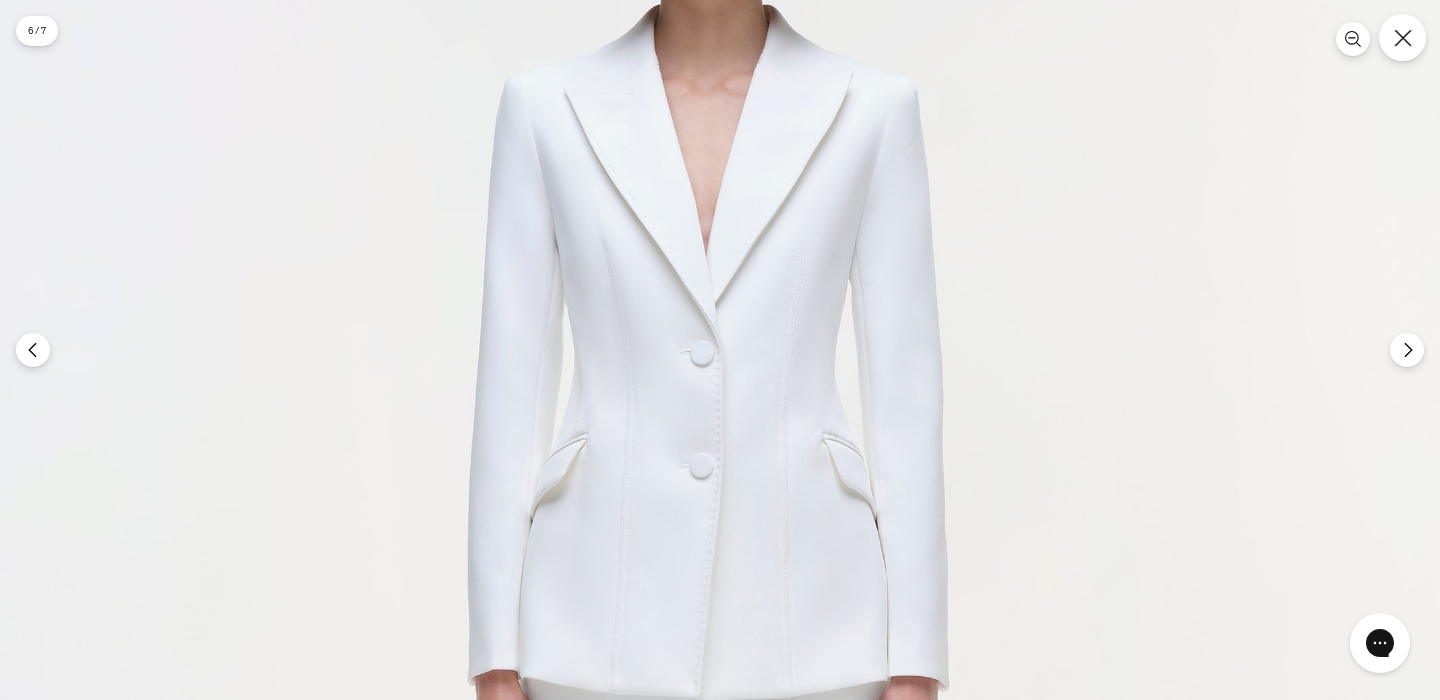 click at bounding box center [1402, 37] 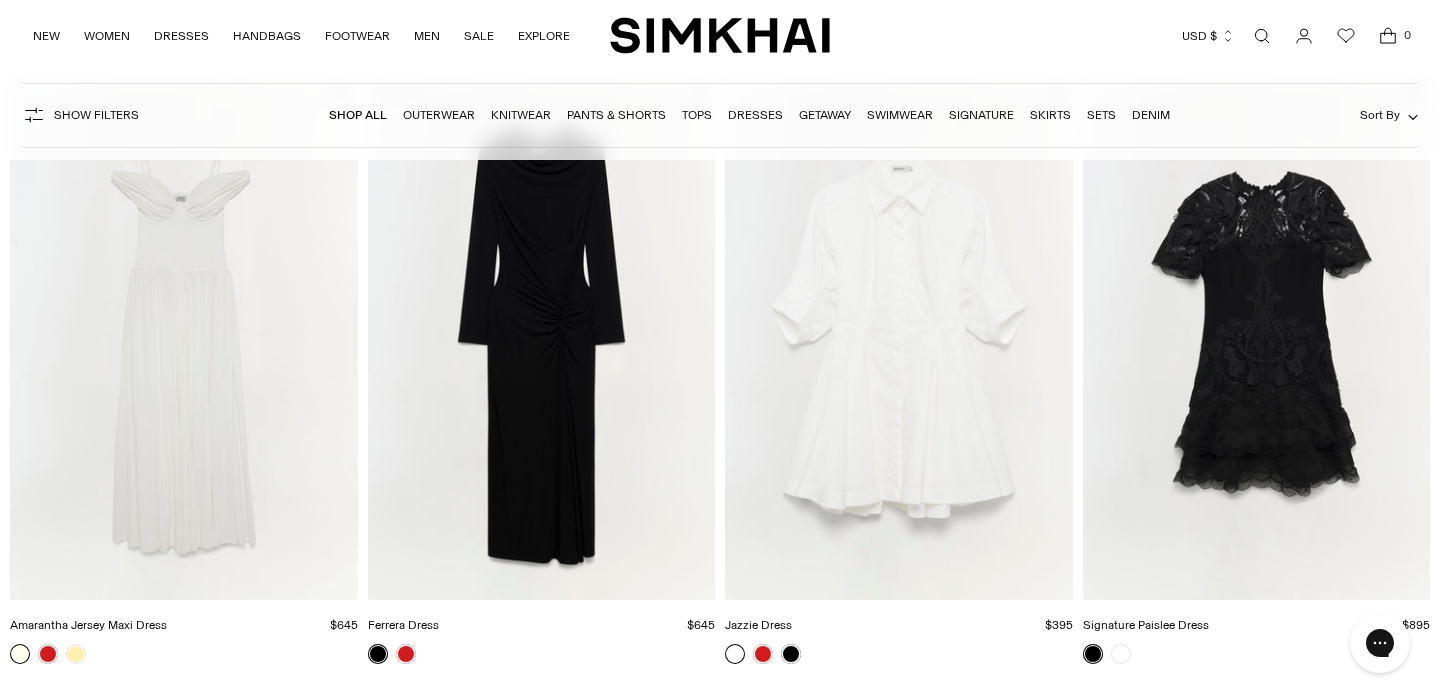 scroll, scrollTop: 0, scrollLeft: 0, axis: both 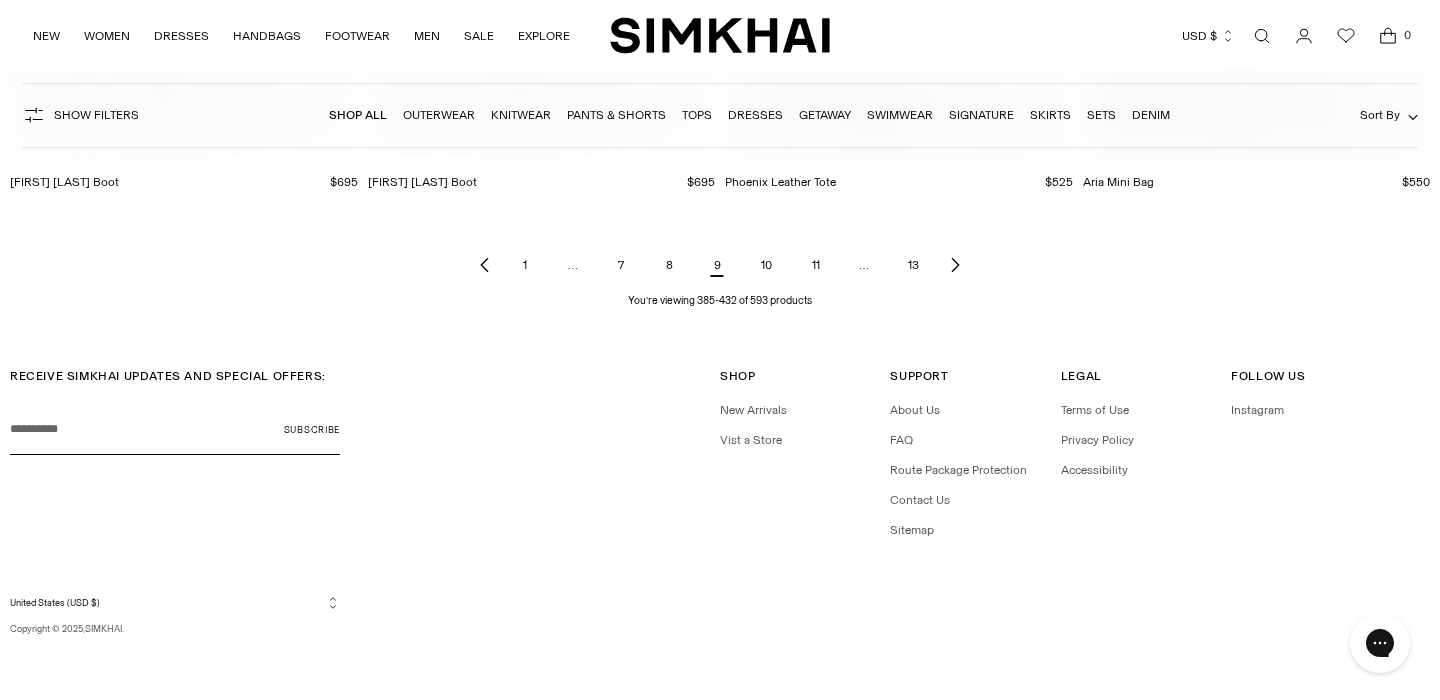 click on "10" at bounding box center [766, 265] 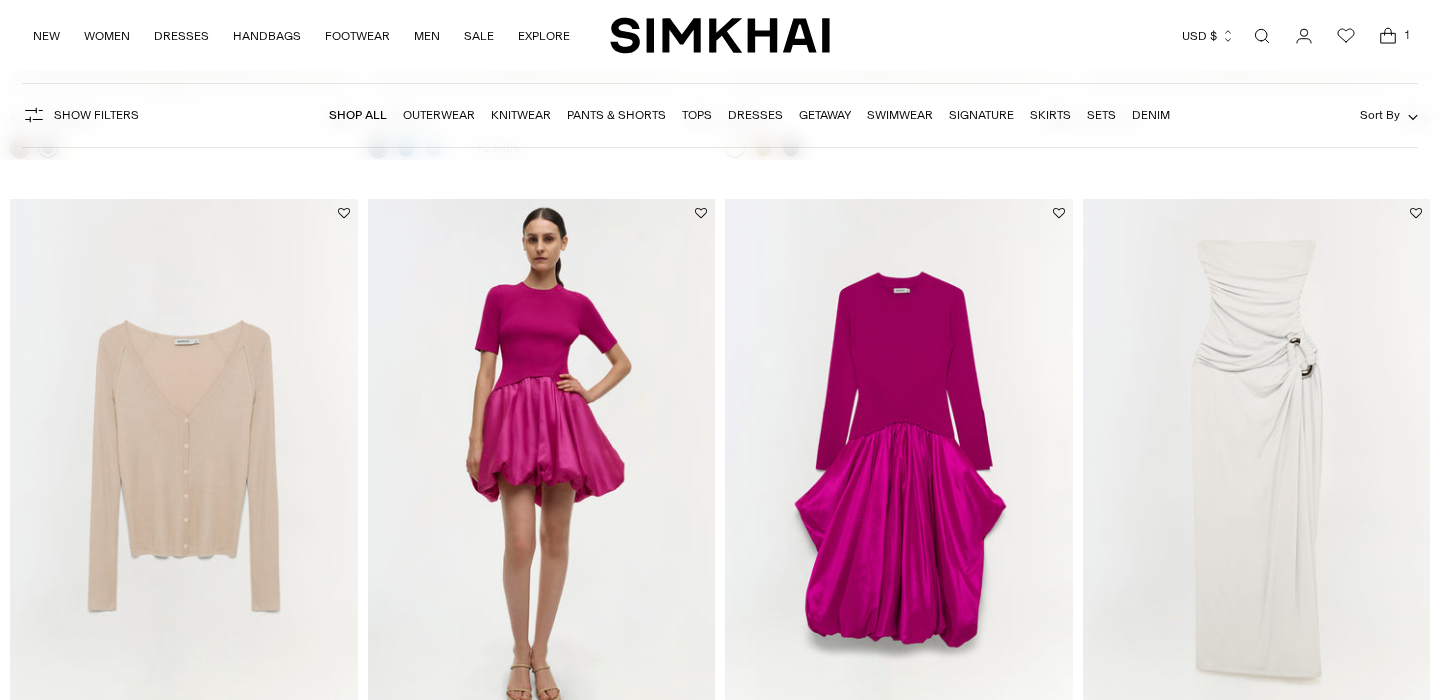 scroll, scrollTop: 1346, scrollLeft: 0, axis: vertical 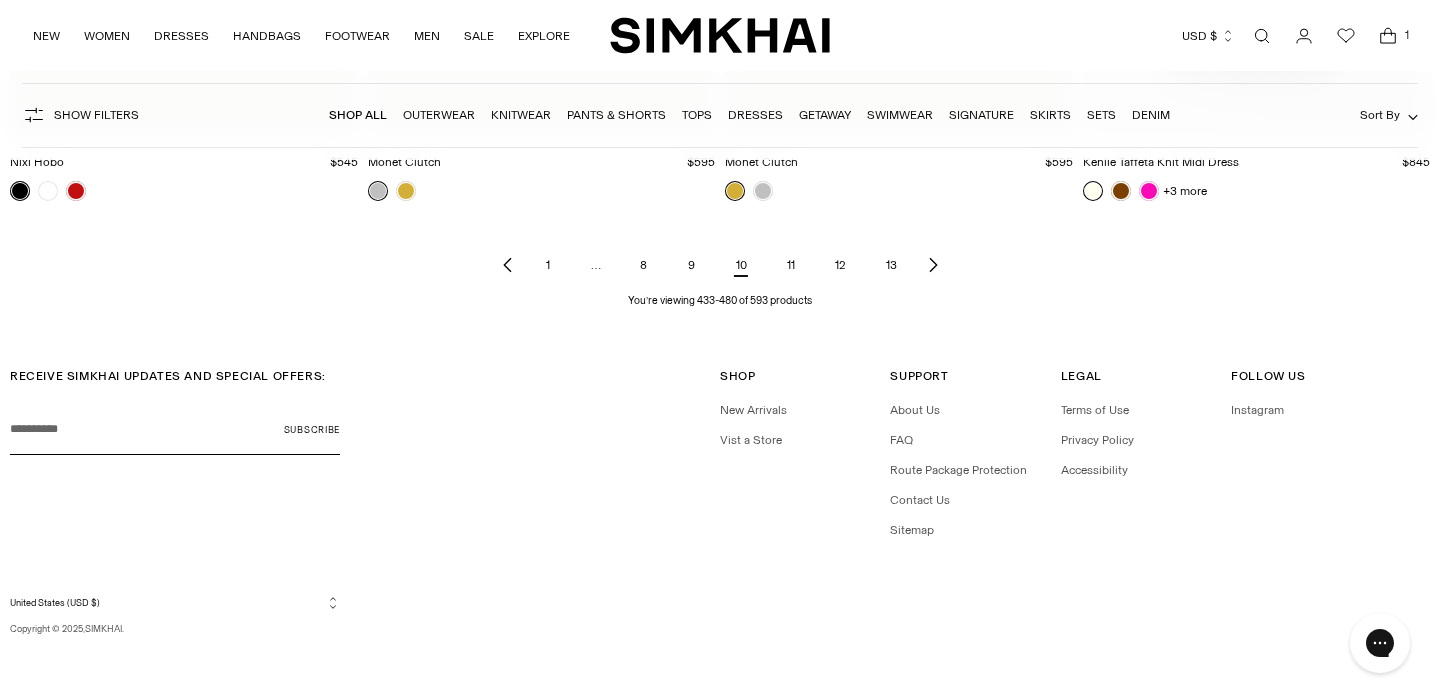 click on "11" at bounding box center (791, 265) 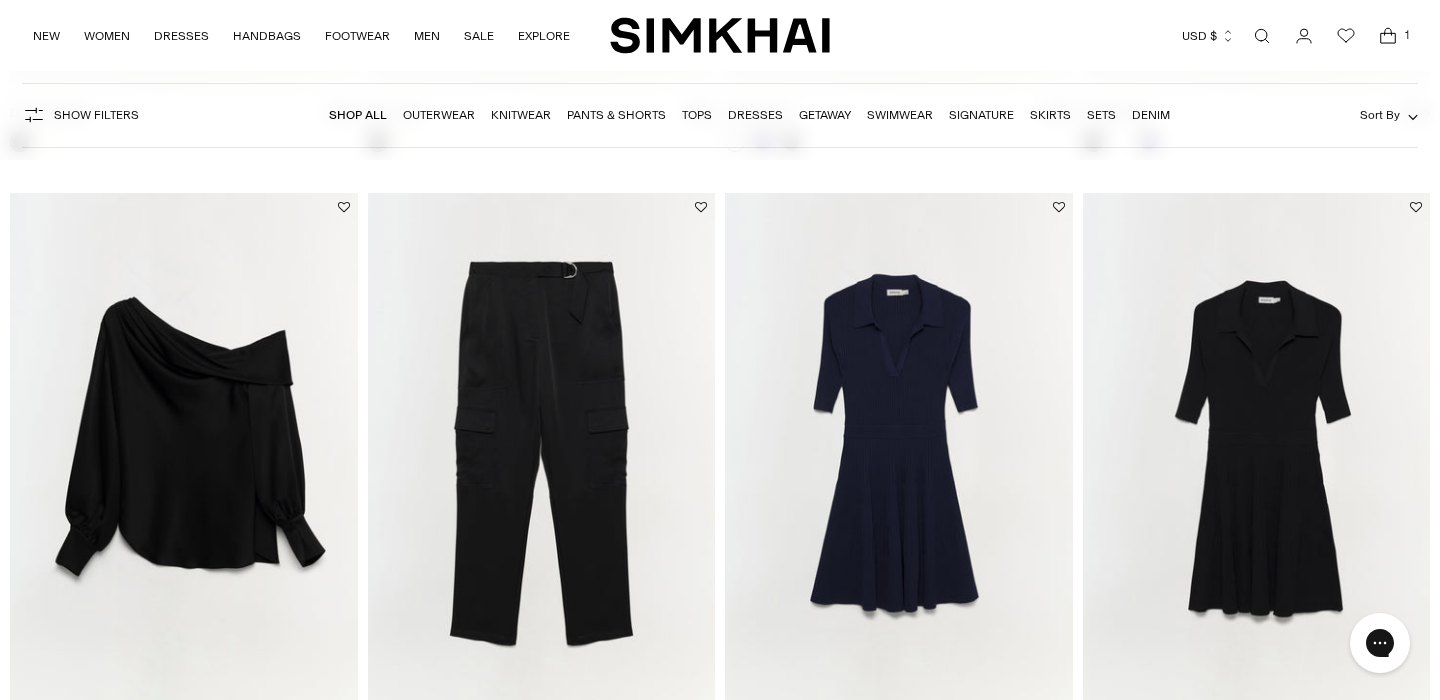 scroll, scrollTop: 0, scrollLeft: 0, axis: both 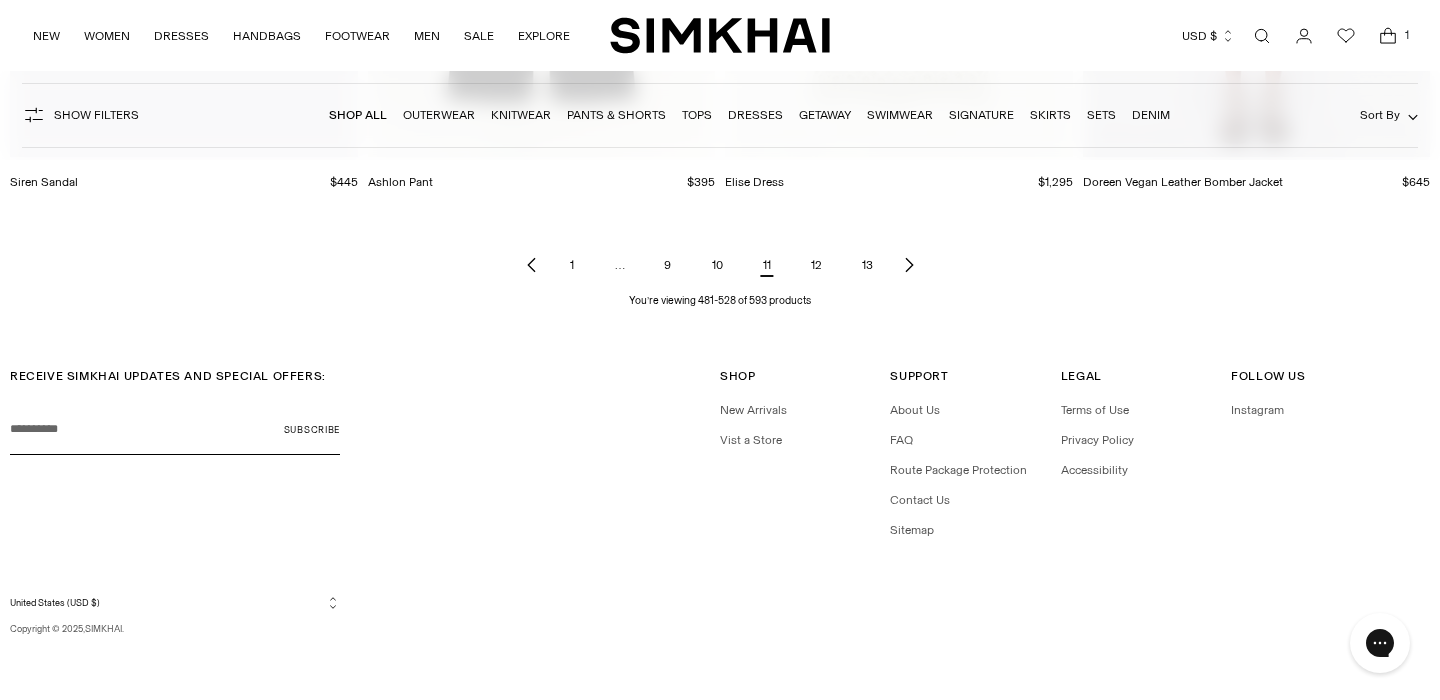 click on "12" at bounding box center [816, 265] 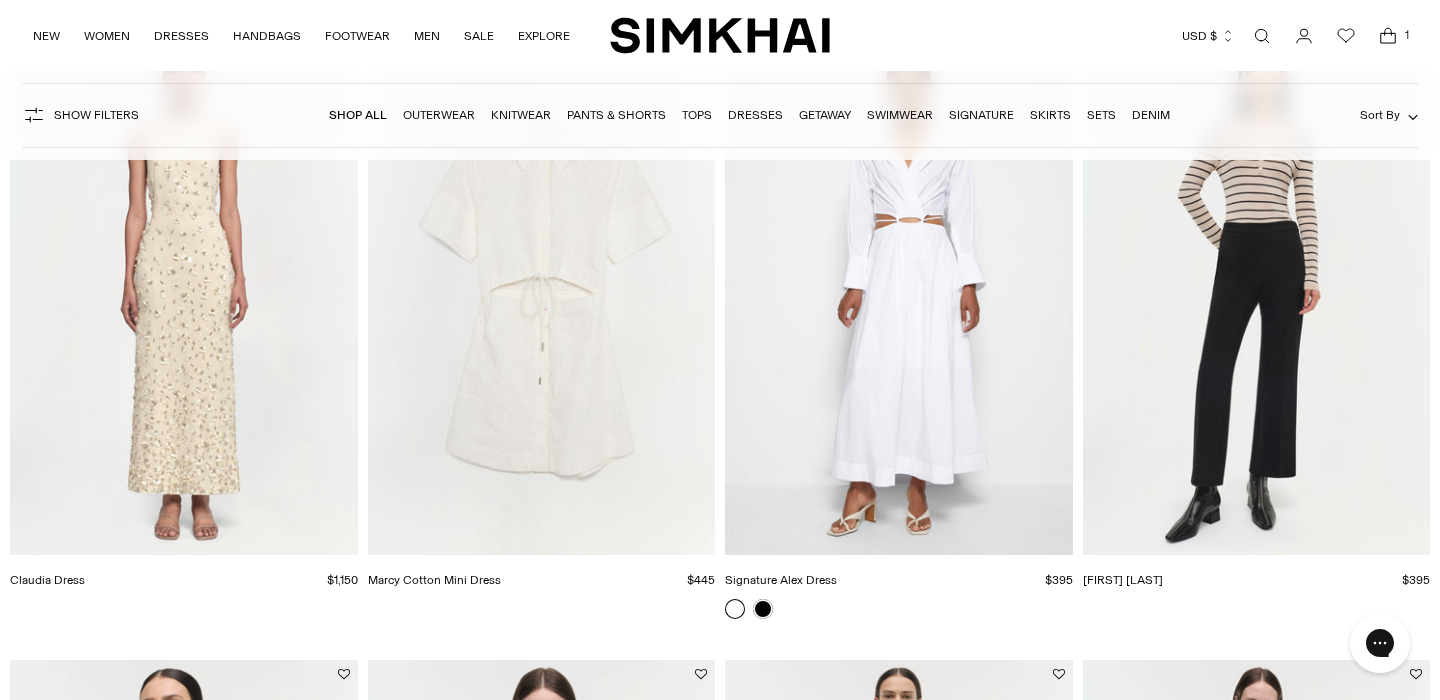 scroll, scrollTop: 277, scrollLeft: 0, axis: vertical 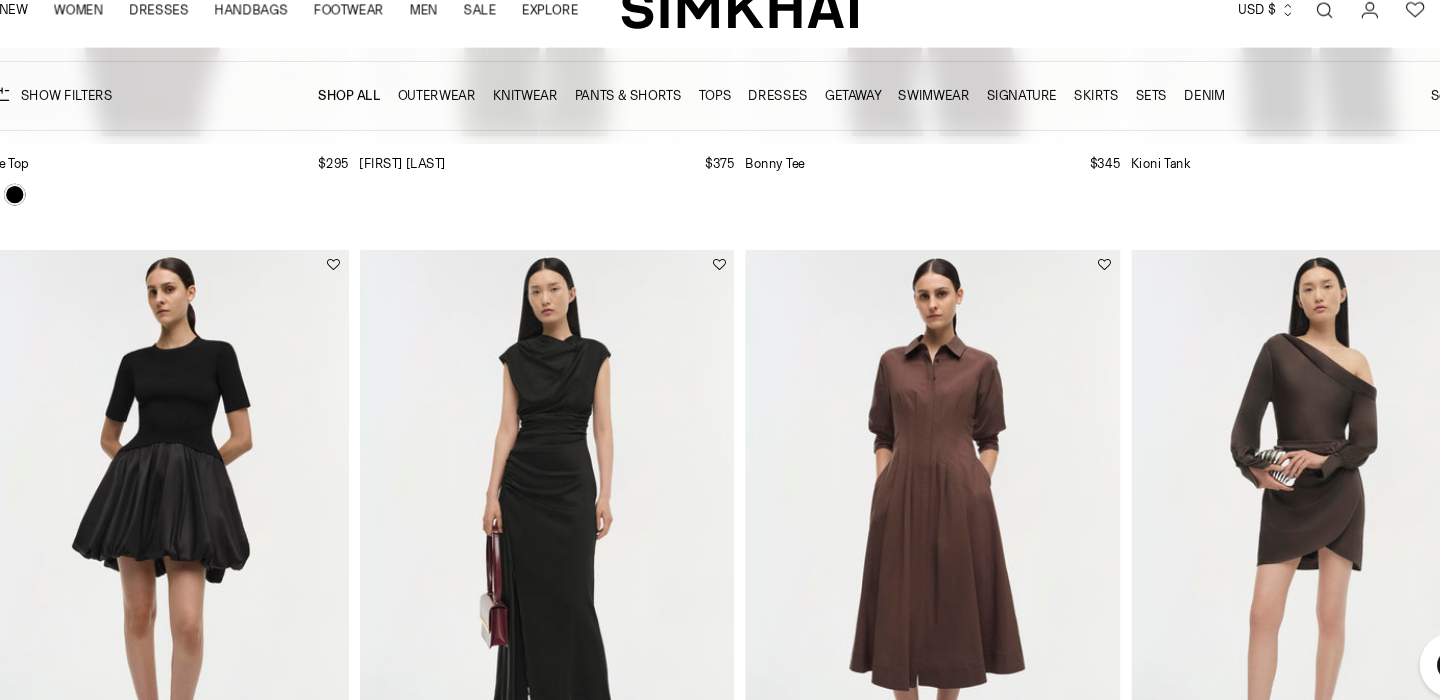 click at bounding box center [0, 0] 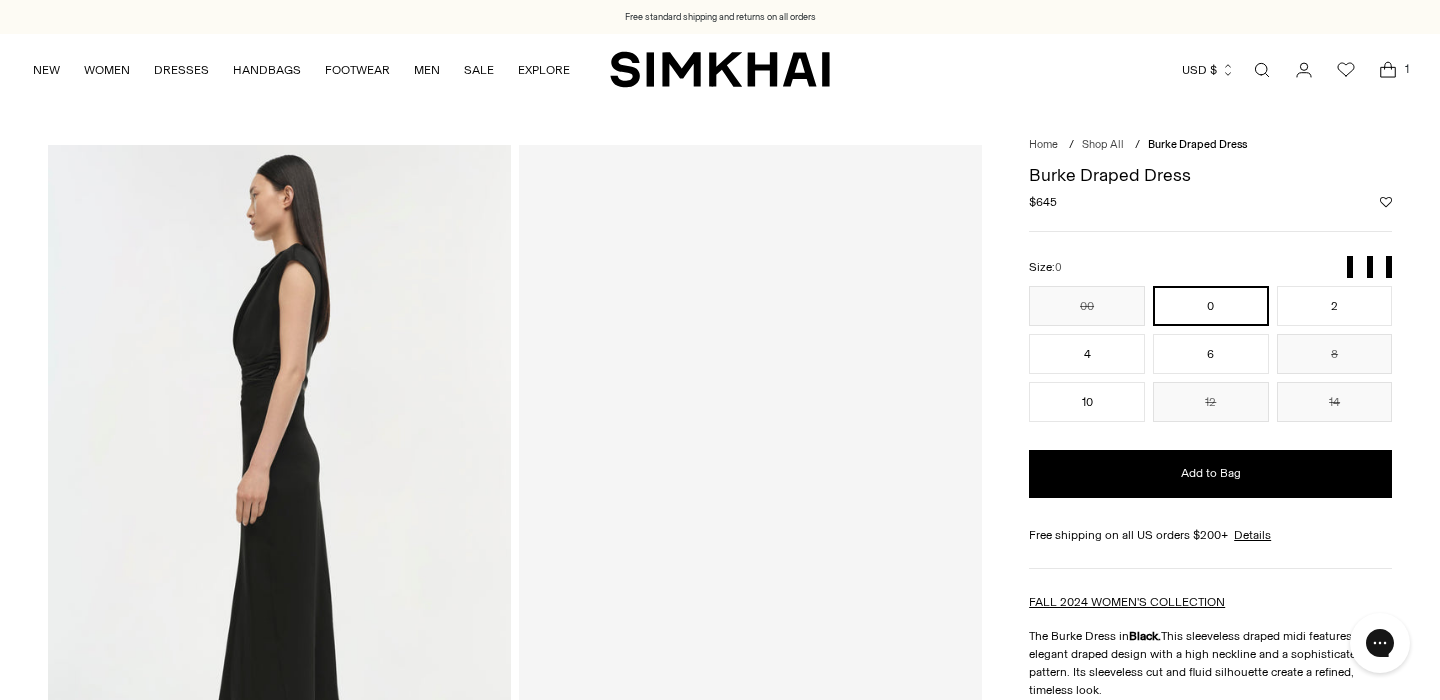 scroll, scrollTop: 0, scrollLeft: 0, axis: both 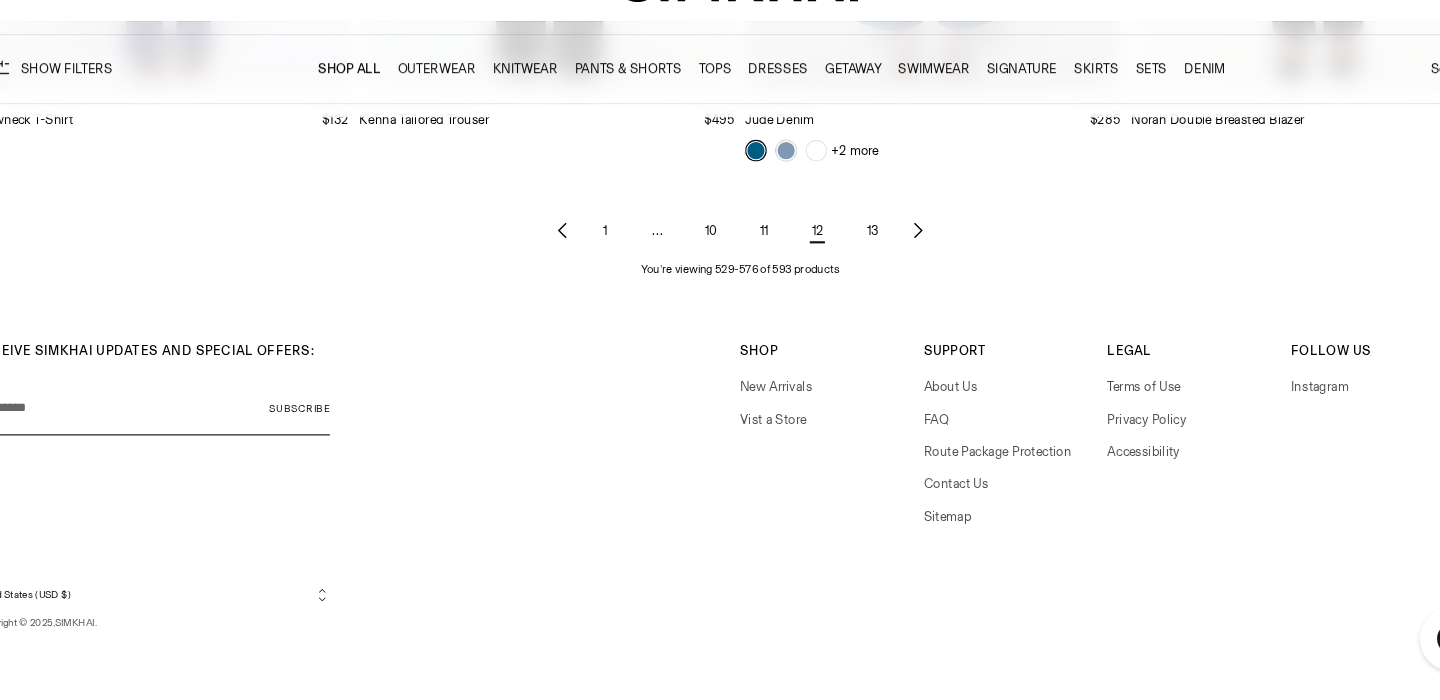 click on "13" at bounding box center (843, 265) 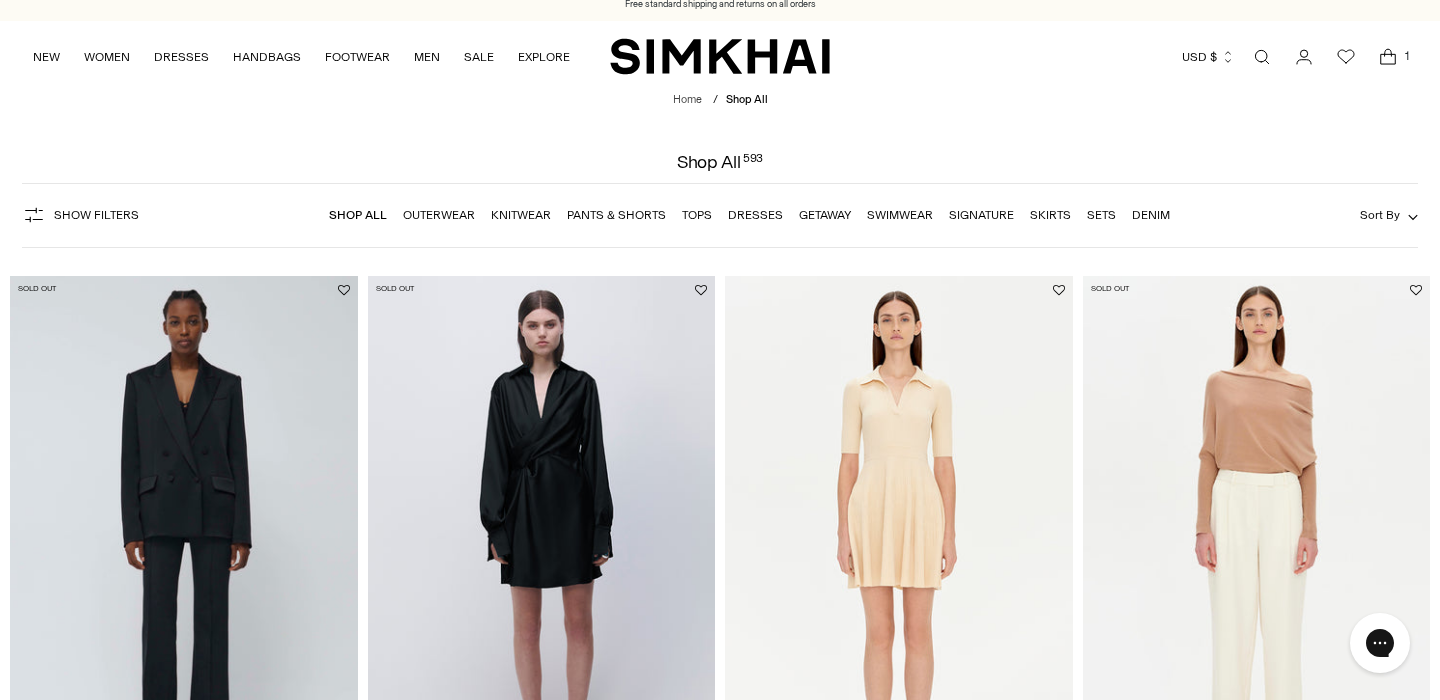 scroll, scrollTop: 24, scrollLeft: 0, axis: vertical 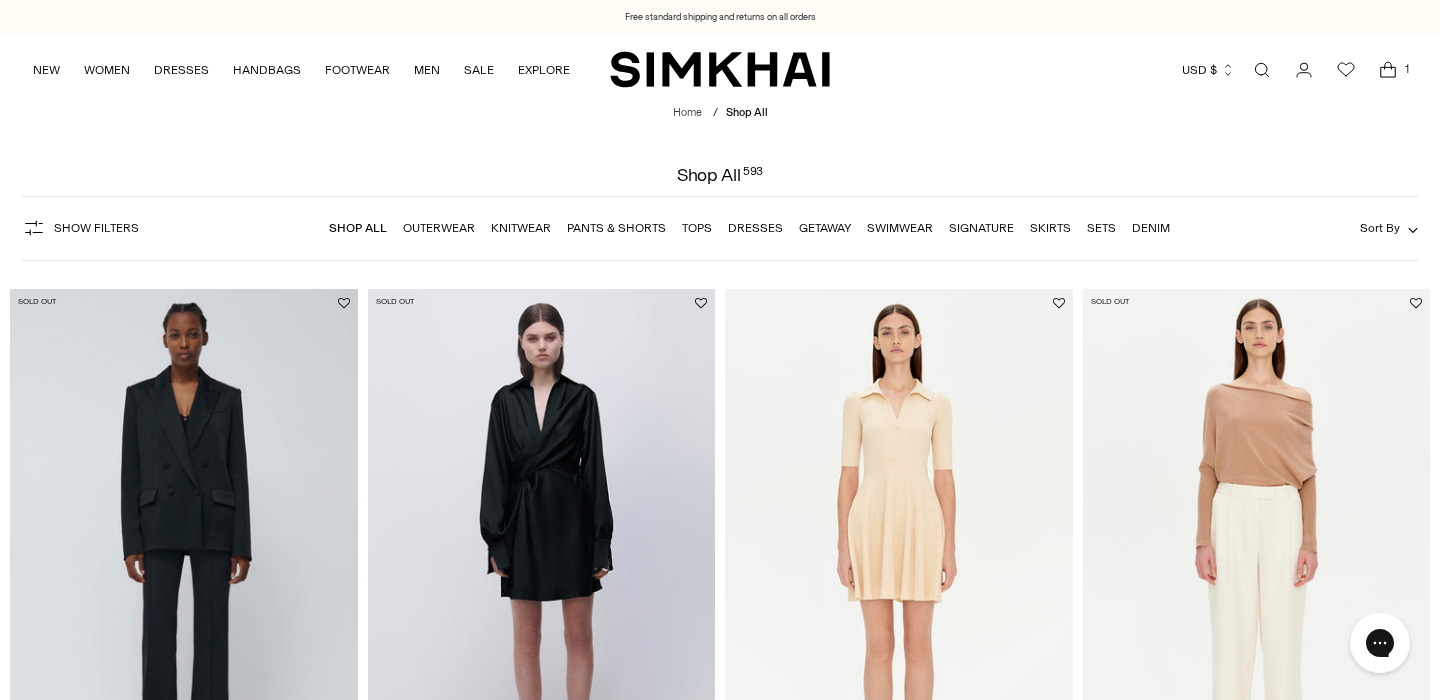 click on "USD $" at bounding box center (1208, 70) 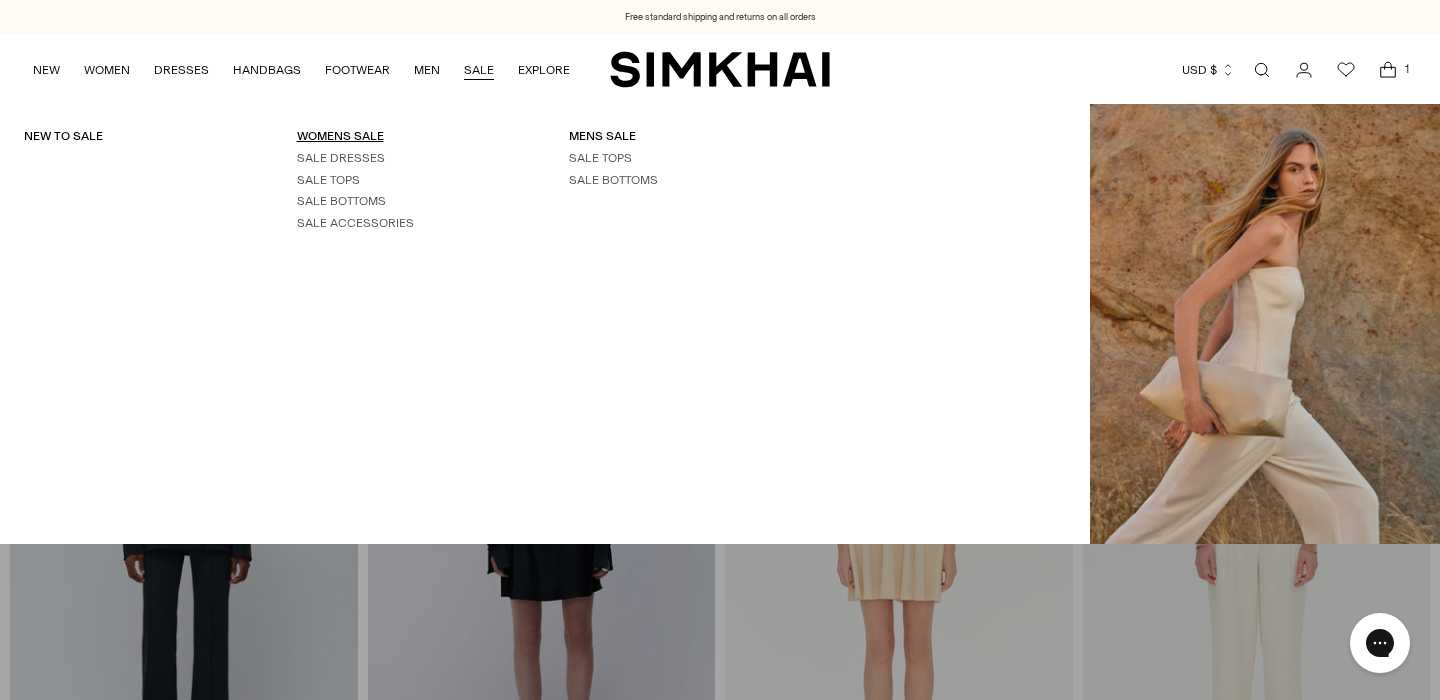 click on "WOMENS SALE" at bounding box center (340, 136) 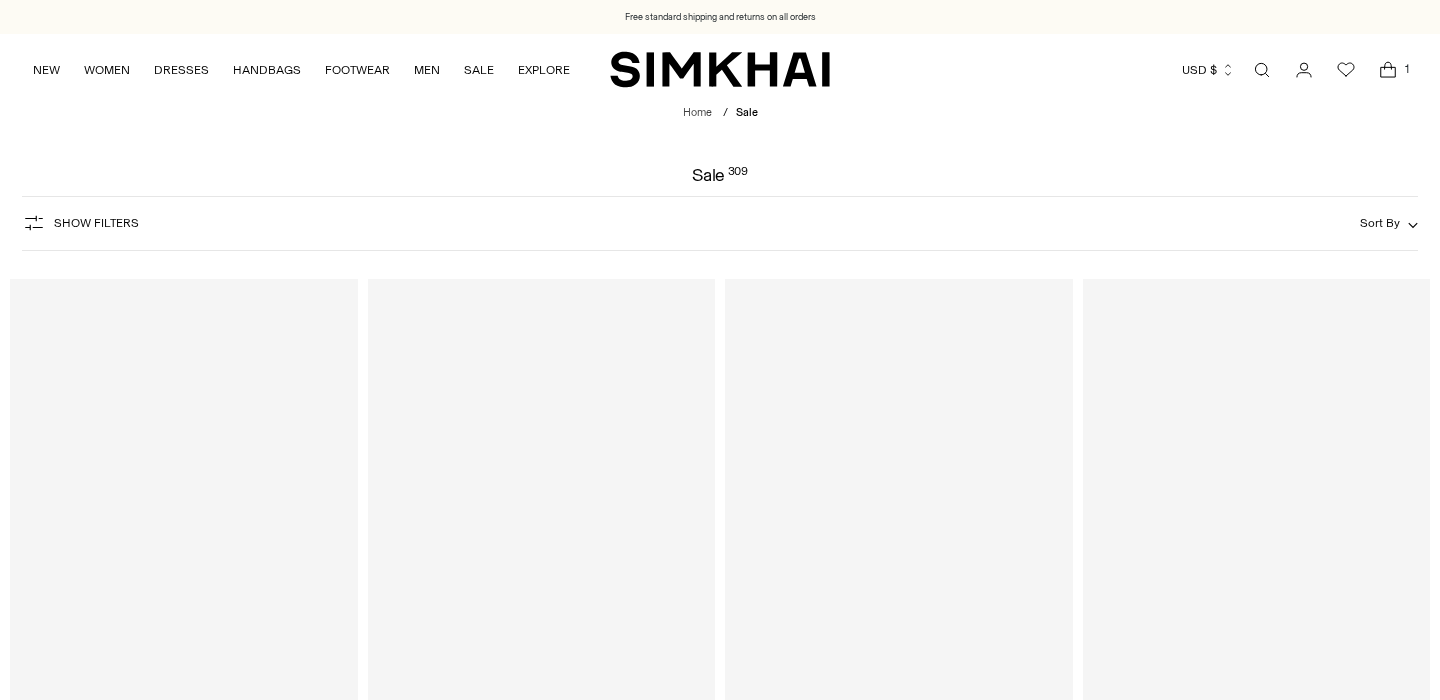 scroll, scrollTop: 0, scrollLeft: 0, axis: both 